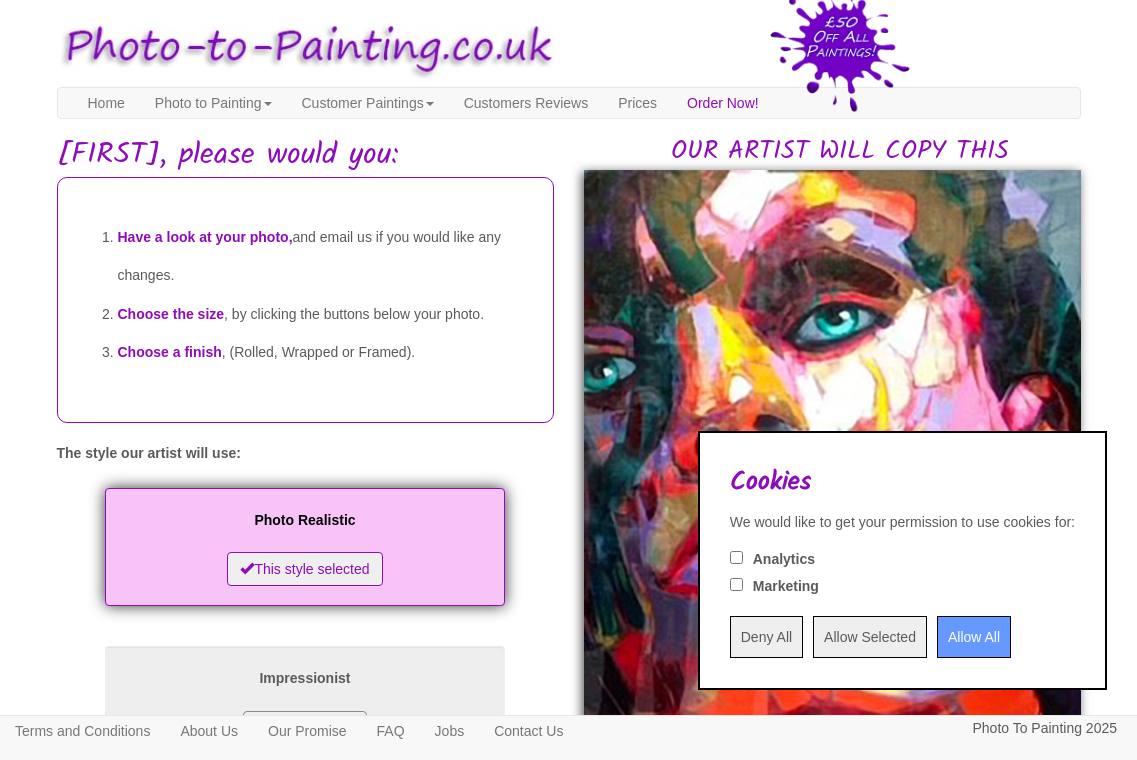 scroll, scrollTop: 0, scrollLeft: 0, axis: both 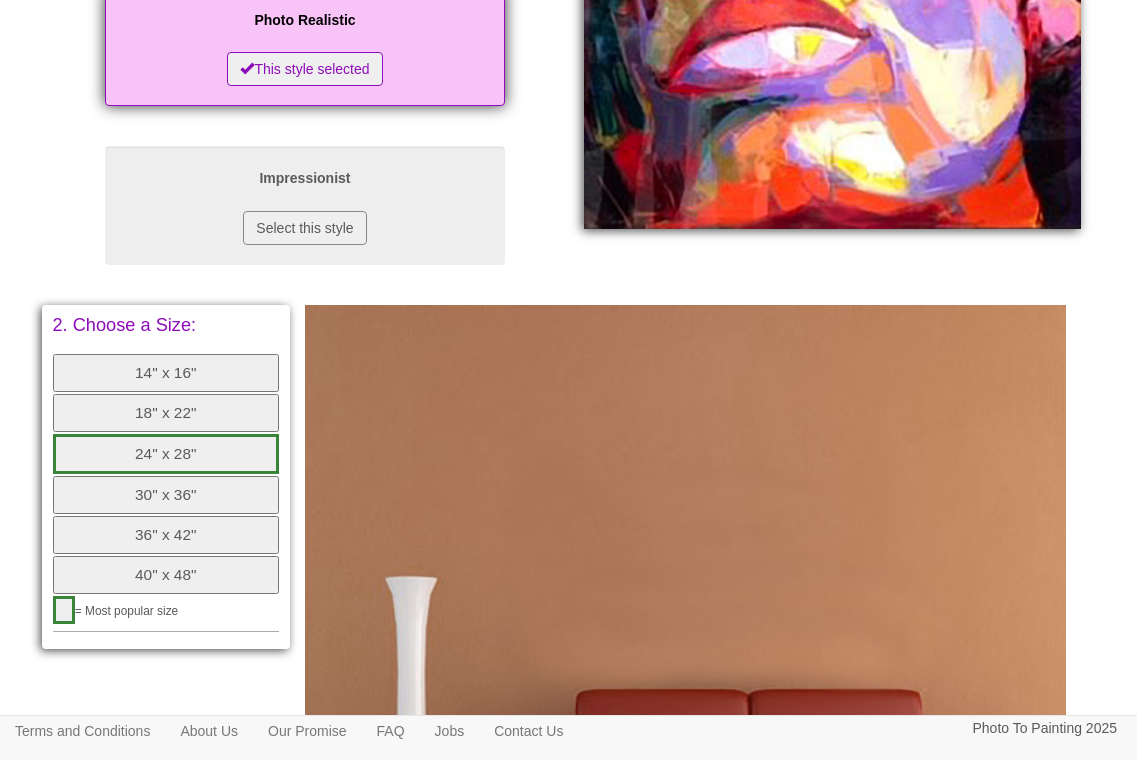 click on "36" x 42"" at bounding box center [166, 535] 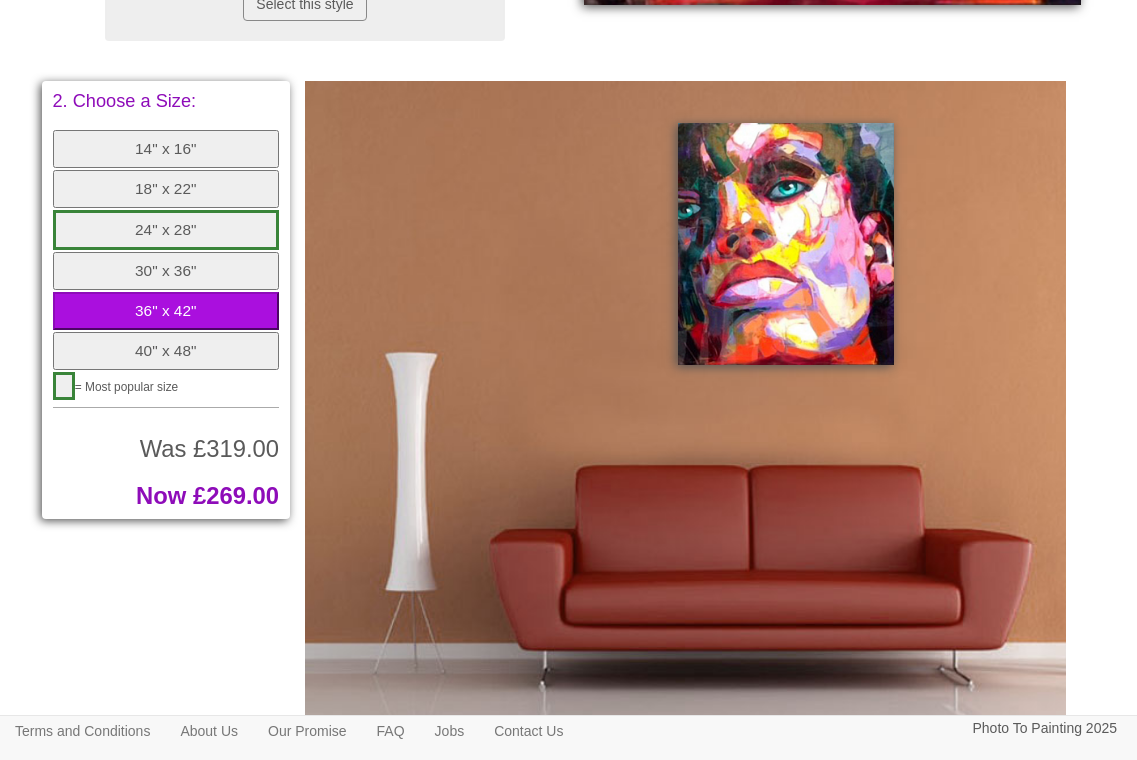 scroll, scrollTop: 800, scrollLeft: 0, axis: vertical 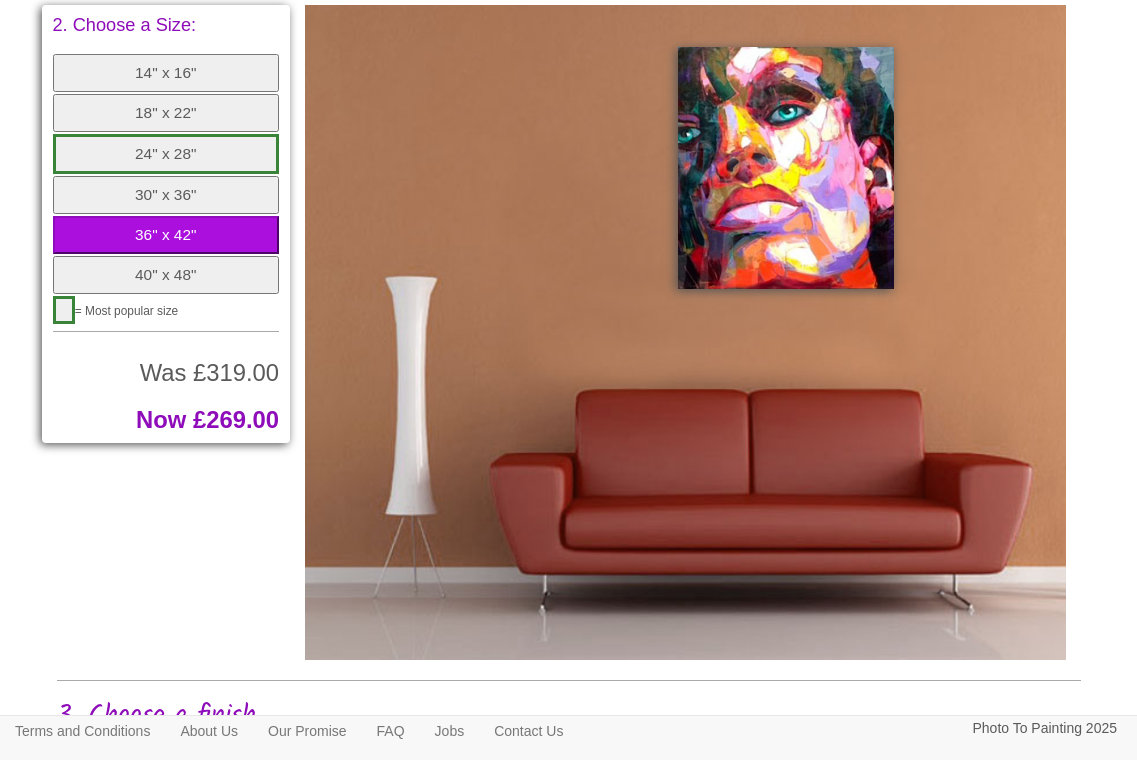 click on "40" x 48"" at bounding box center [166, 275] 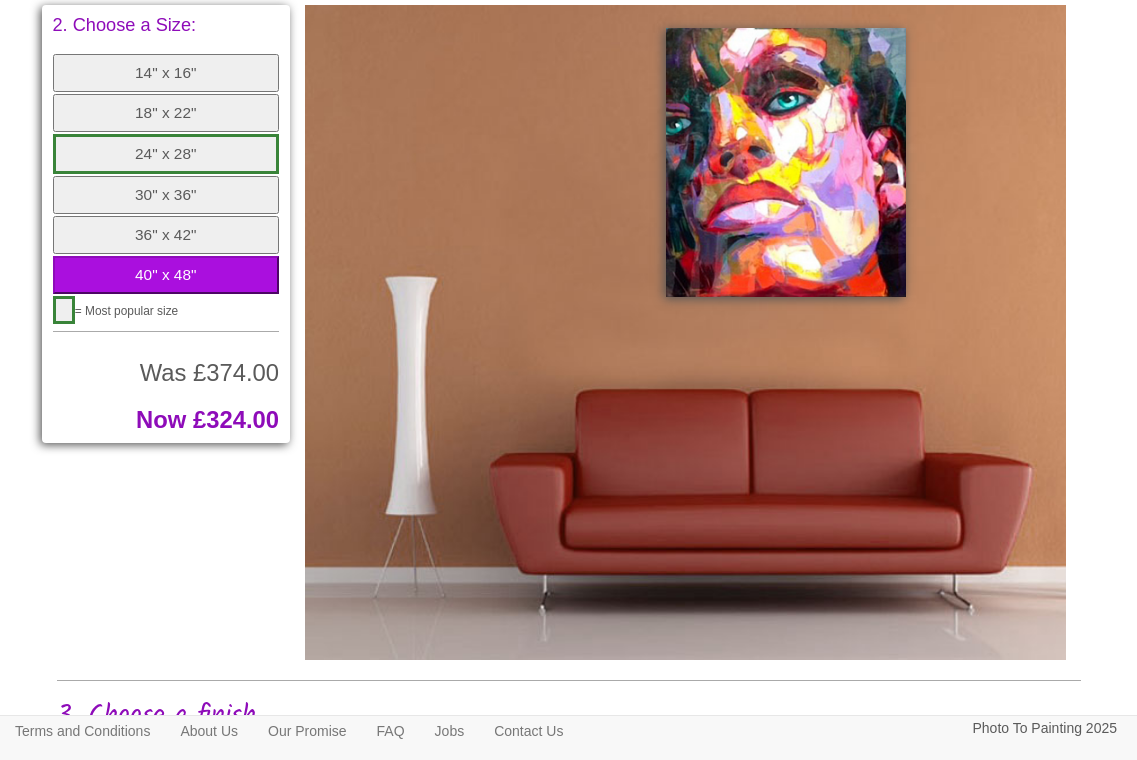 click on "36" x 42"" at bounding box center (166, 235) 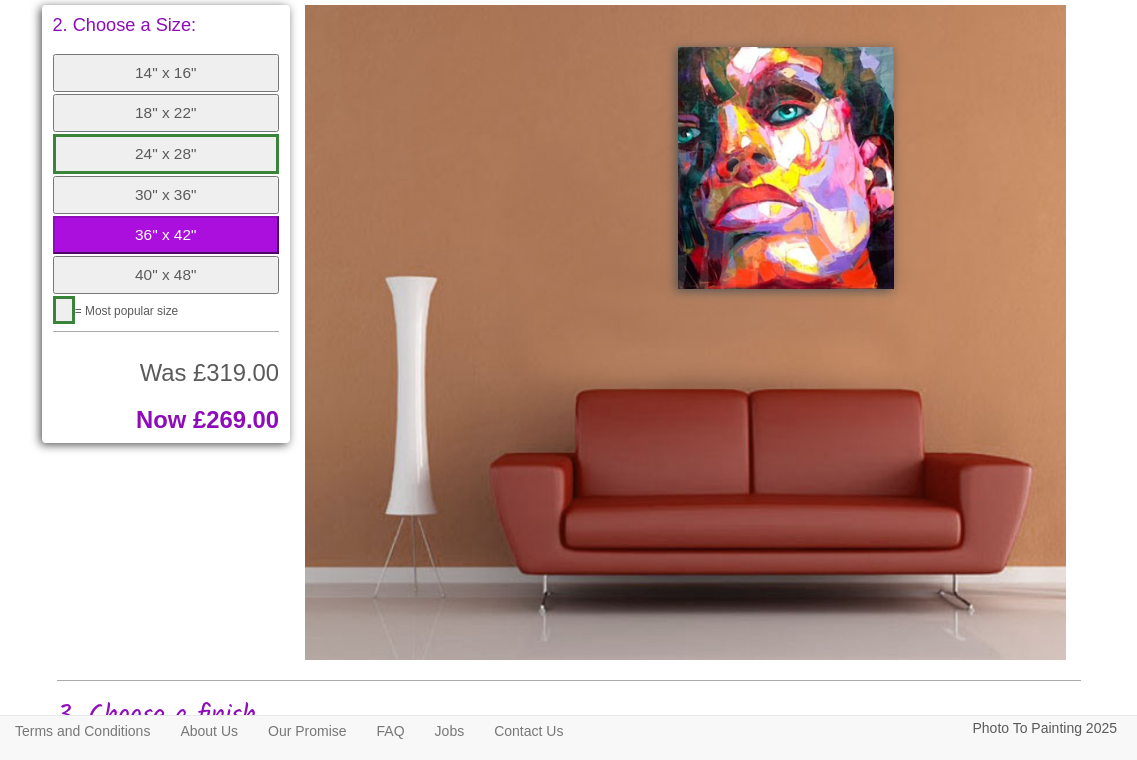 click on "40" x 48"" at bounding box center [166, 275] 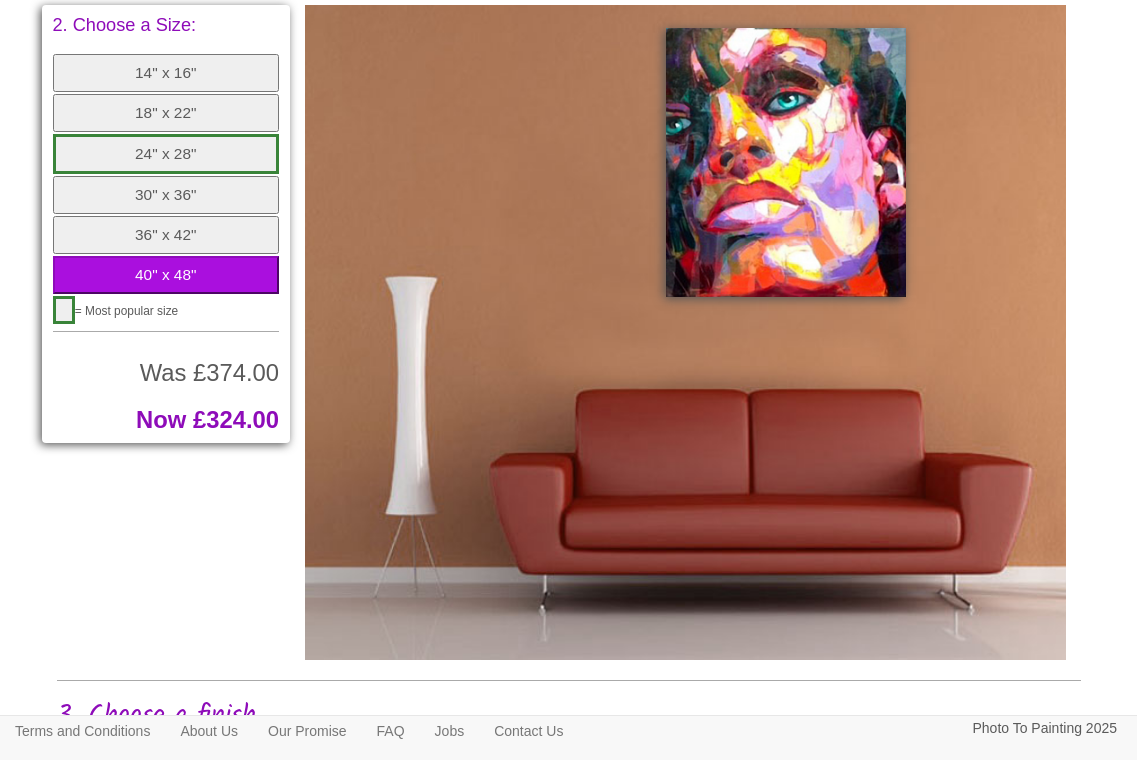 click on "36" x 42"" at bounding box center (166, 235) 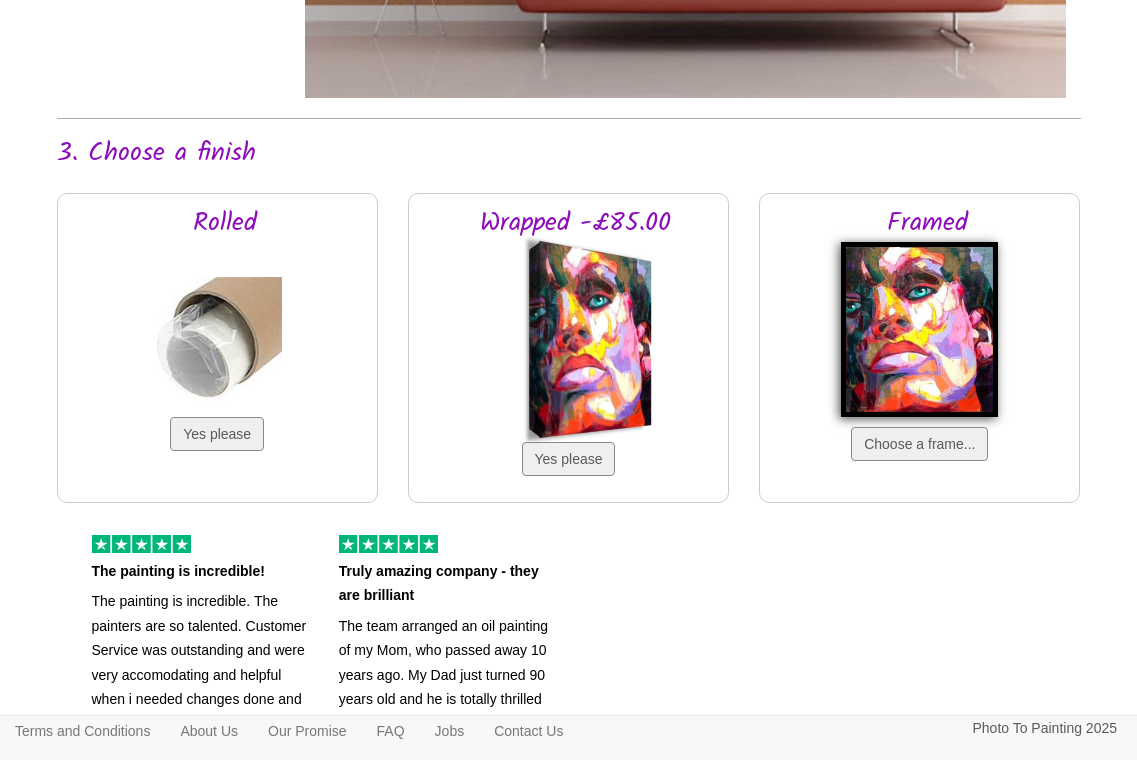 scroll, scrollTop: 1400, scrollLeft: 0, axis: vertical 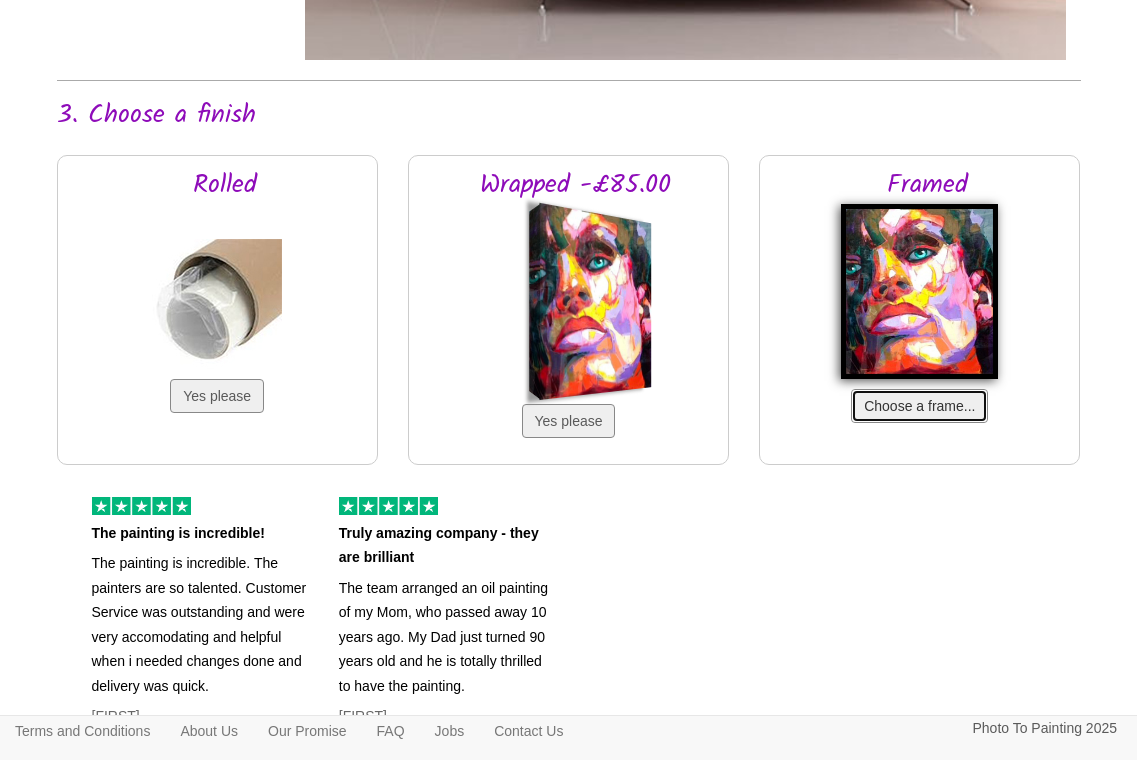 click on "Choose a frame..." at bounding box center (919, 406) 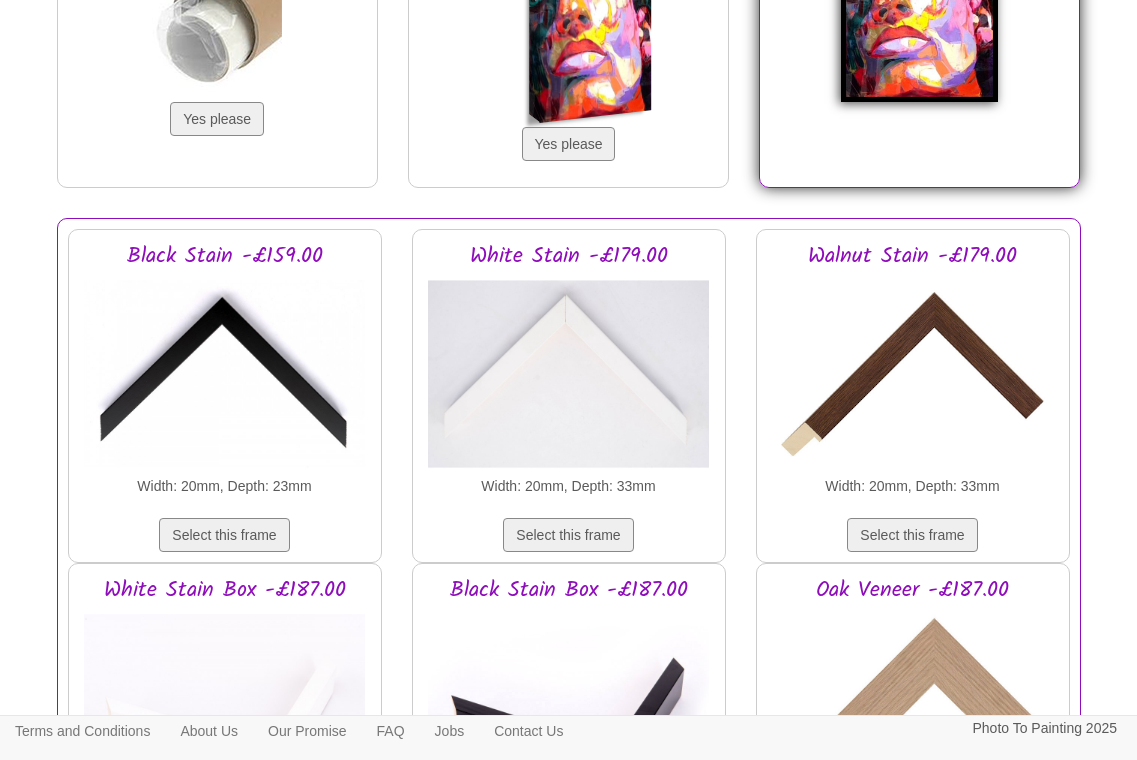 scroll, scrollTop: 1500, scrollLeft: 0, axis: vertical 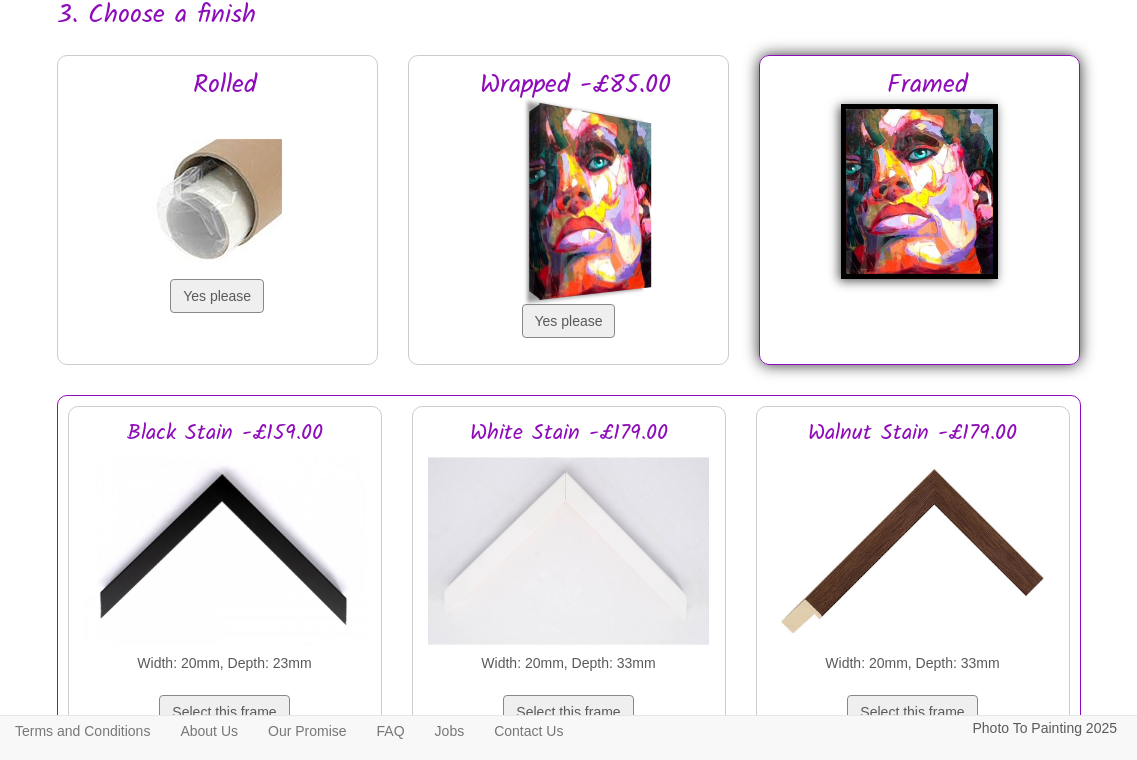 click at bounding box center (568, 551) 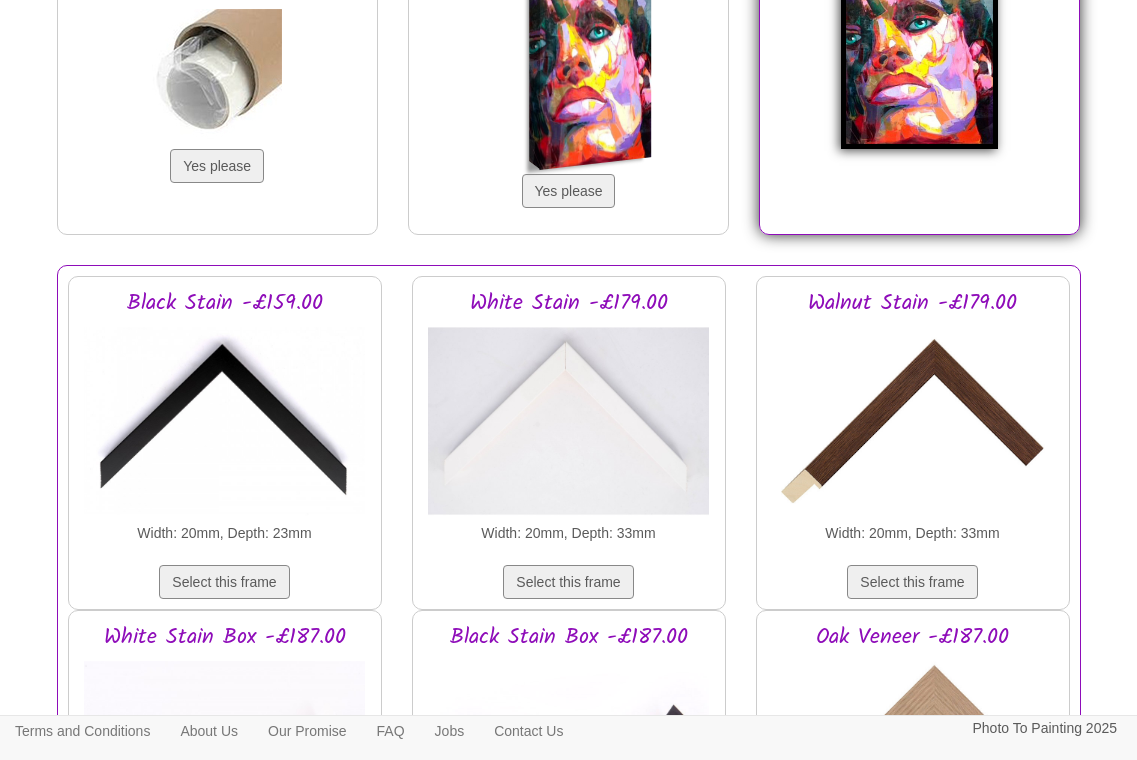scroll, scrollTop: 1800, scrollLeft: 0, axis: vertical 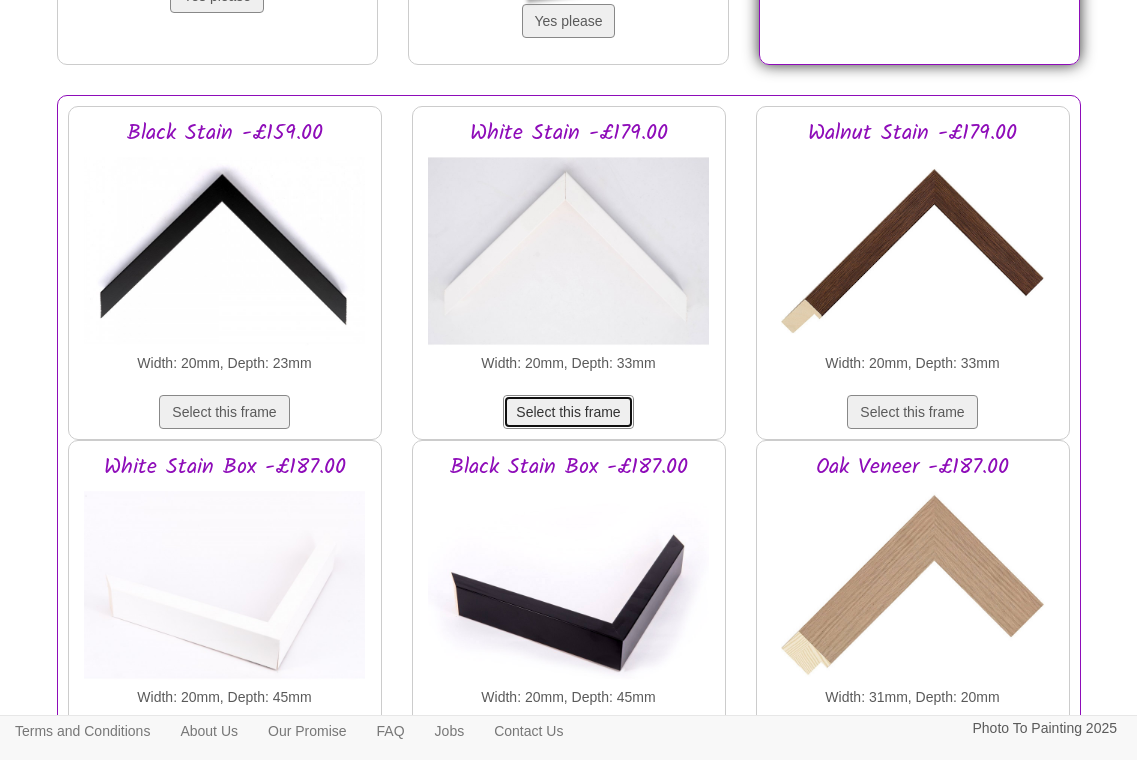 click on "Select this frame" at bounding box center (568, 412) 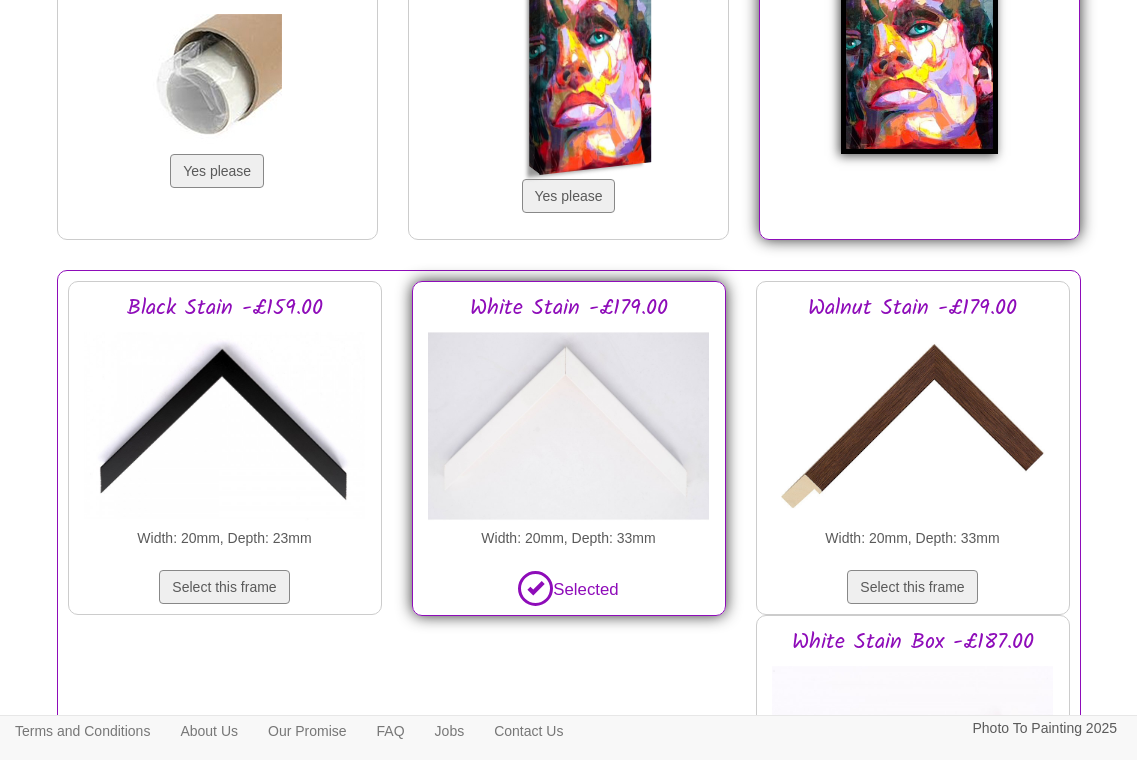 scroll, scrollTop: 1800, scrollLeft: 0, axis: vertical 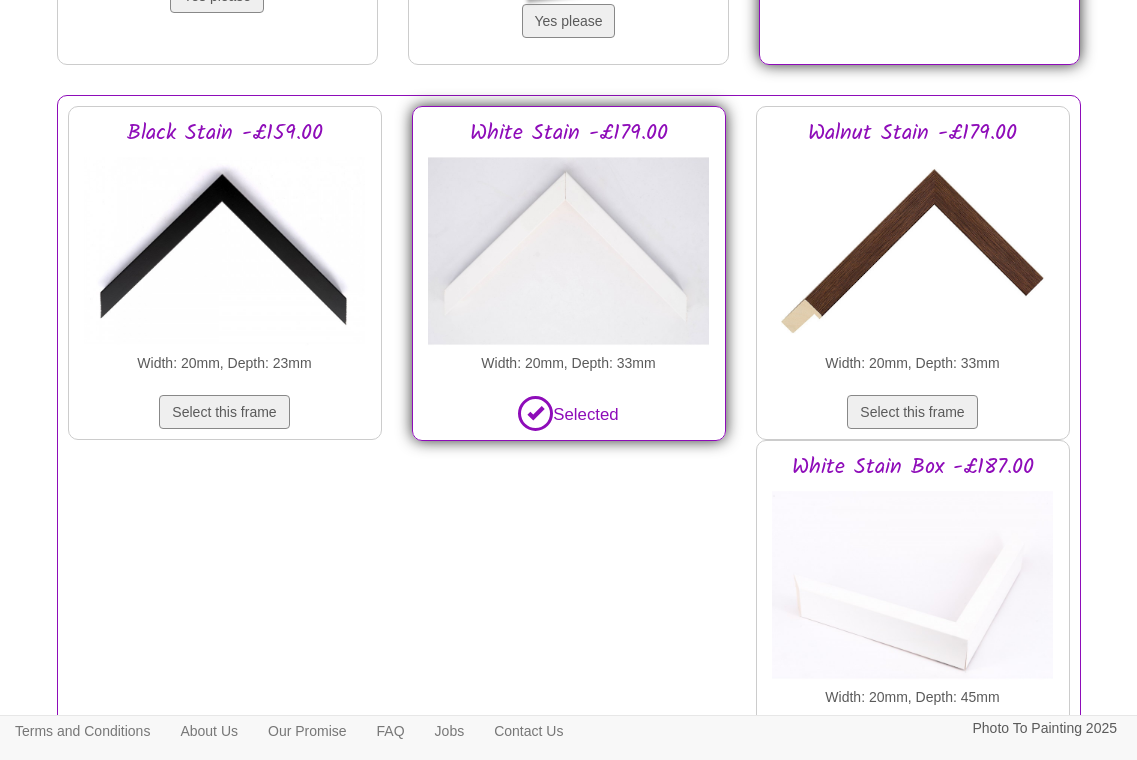 click at bounding box center [535, 413] 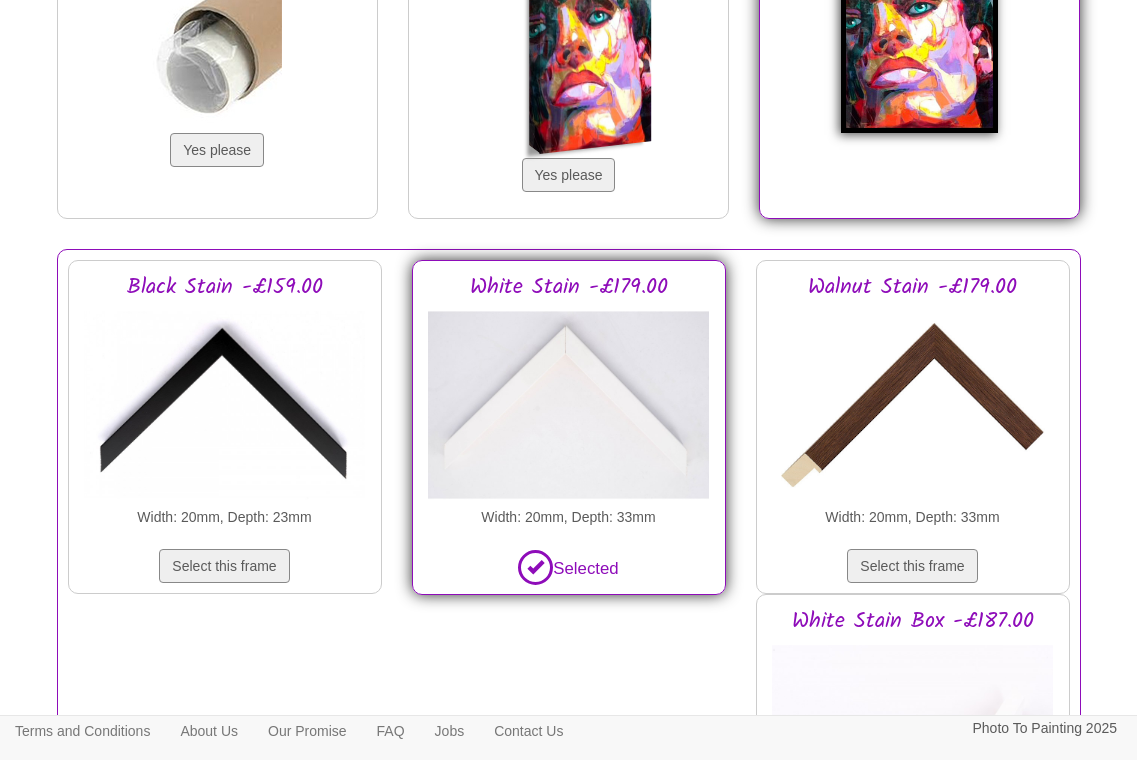 scroll, scrollTop: 1600, scrollLeft: 0, axis: vertical 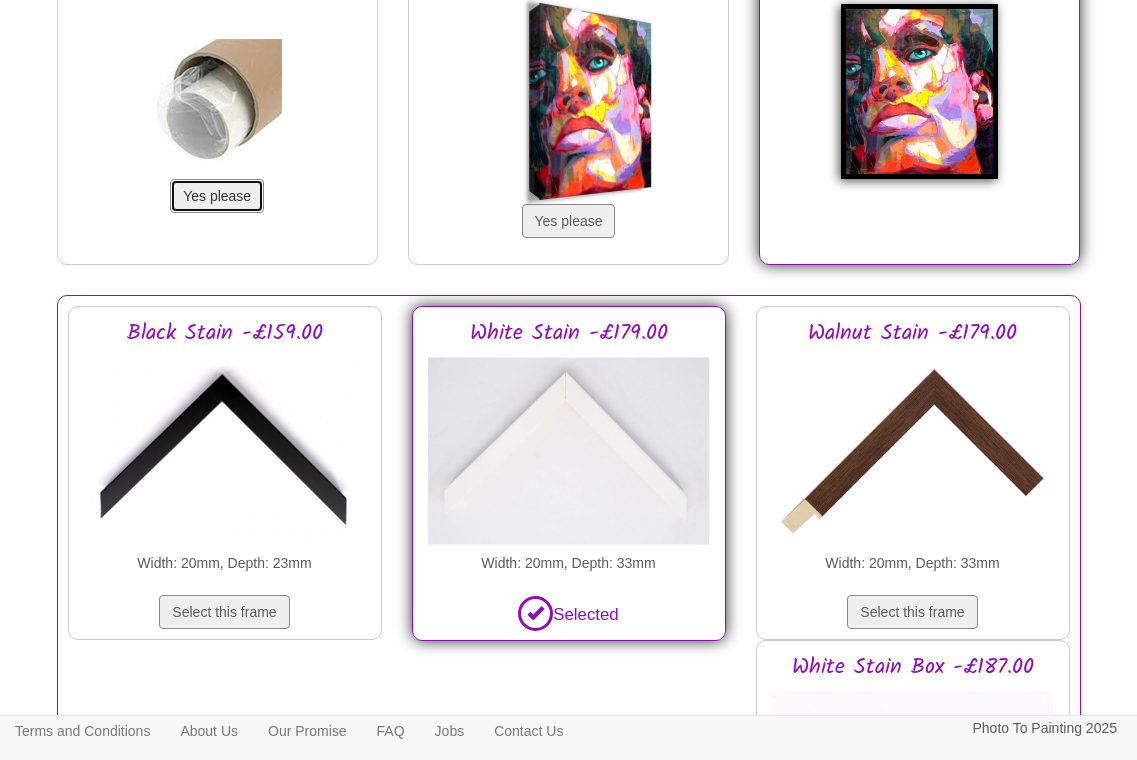 click on "Yes please" at bounding box center (217, 196) 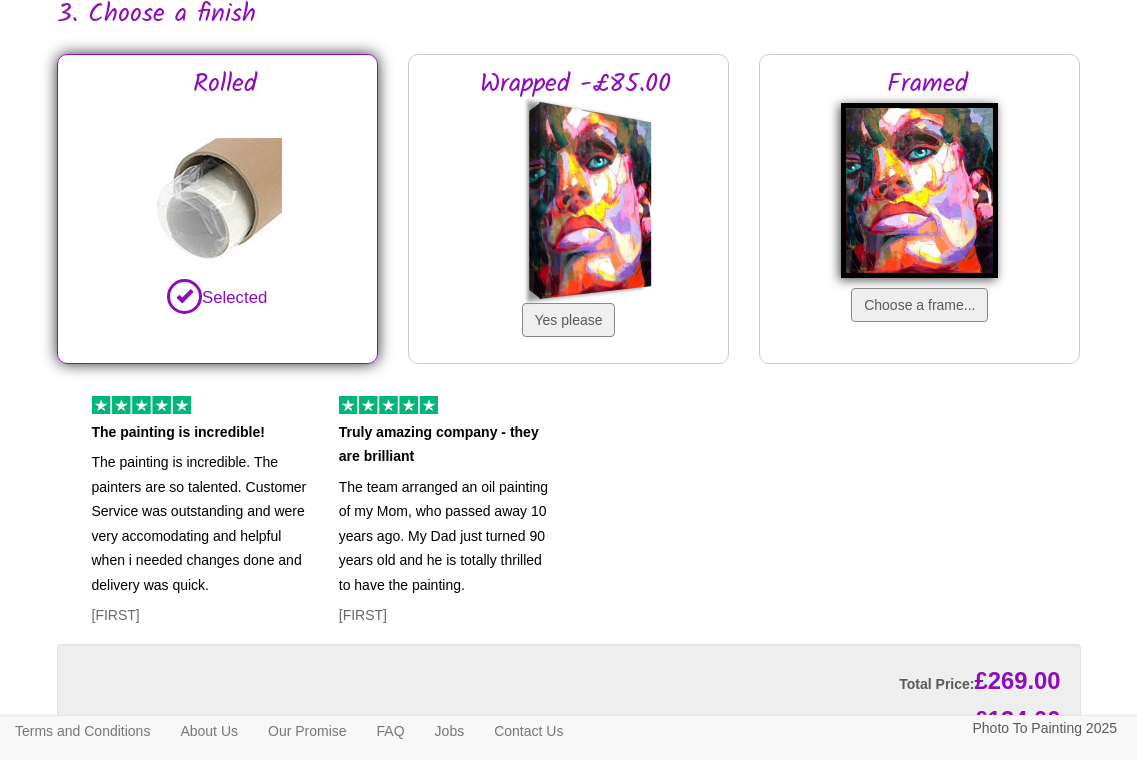 scroll, scrollTop: 1700, scrollLeft: 0, axis: vertical 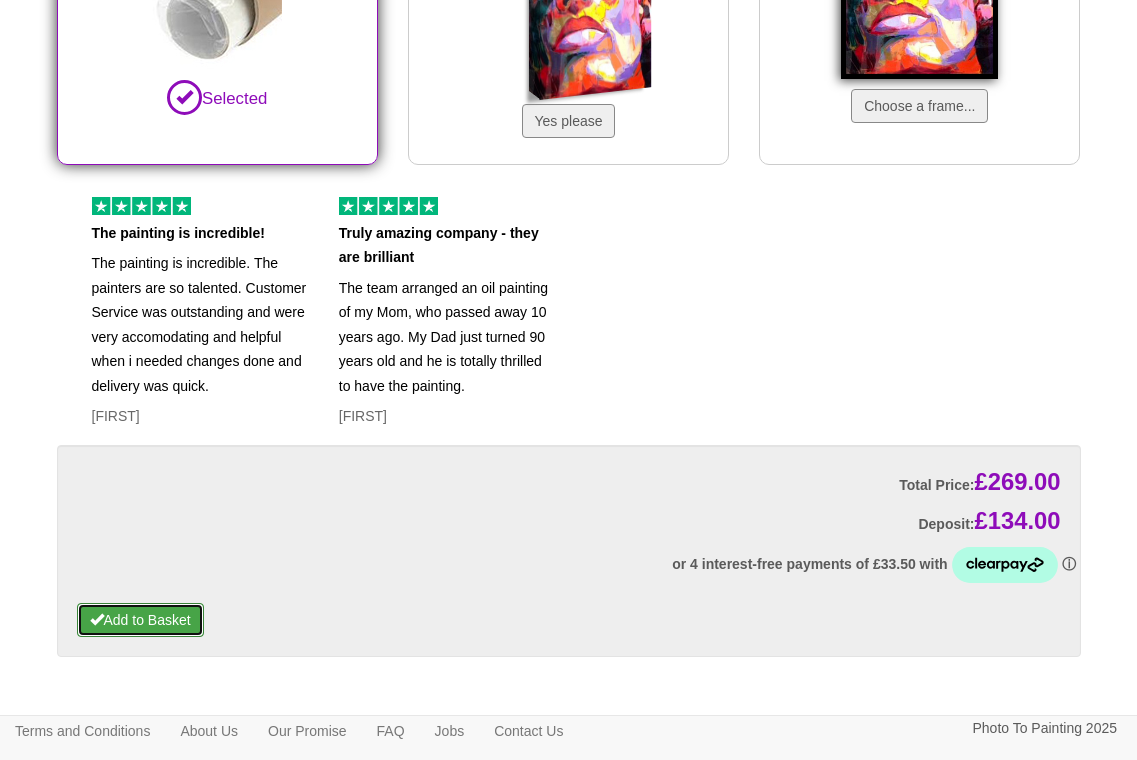 click on "Add to Basket" at bounding box center (140, 620) 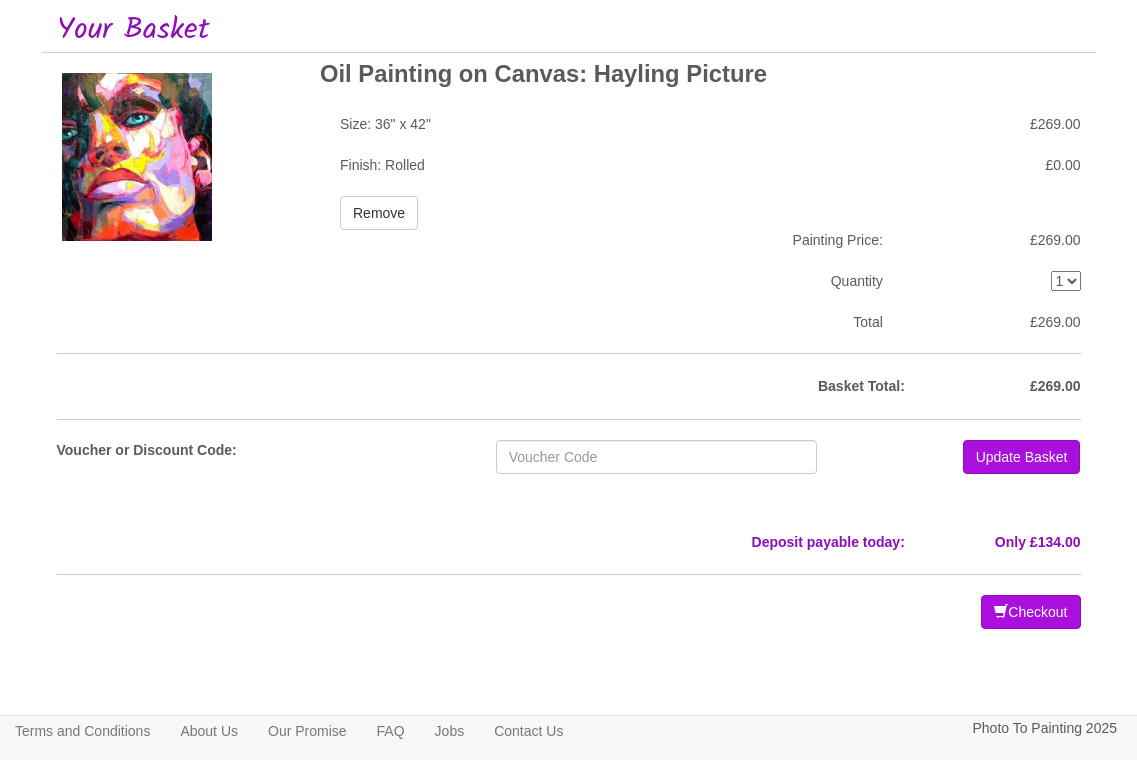 scroll, scrollTop: 140, scrollLeft: 0, axis: vertical 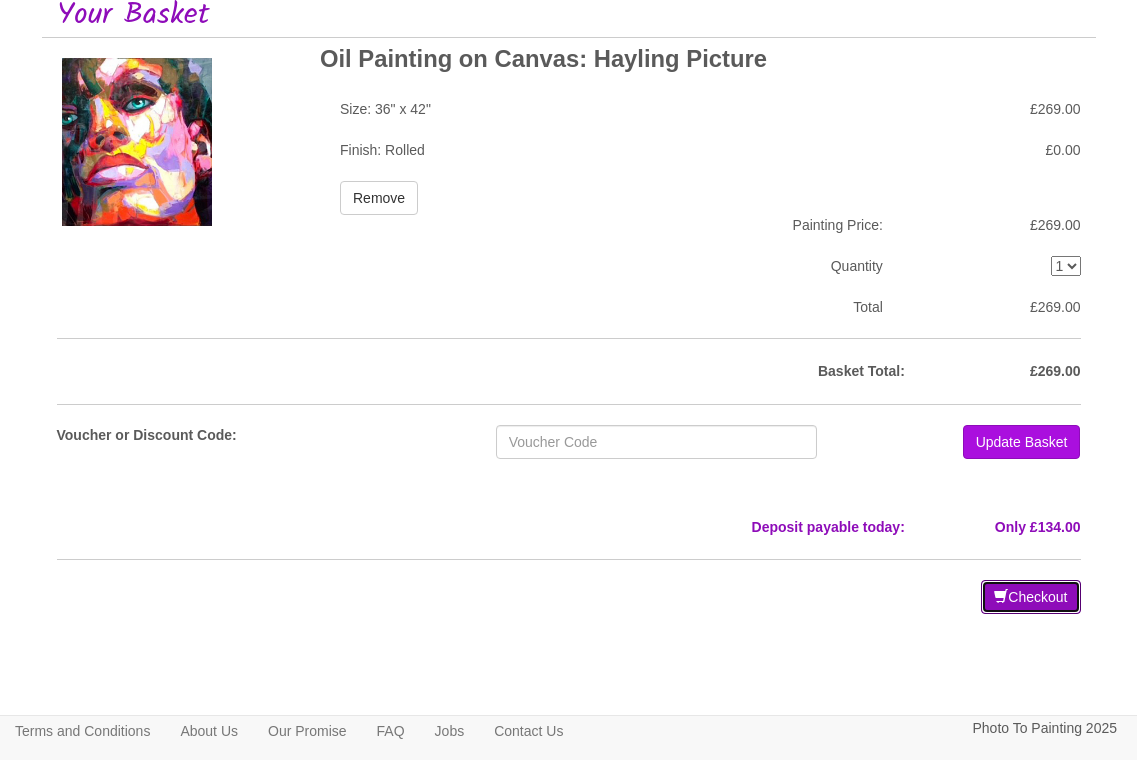 click on "Checkout" at bounding box center [1030, 597] 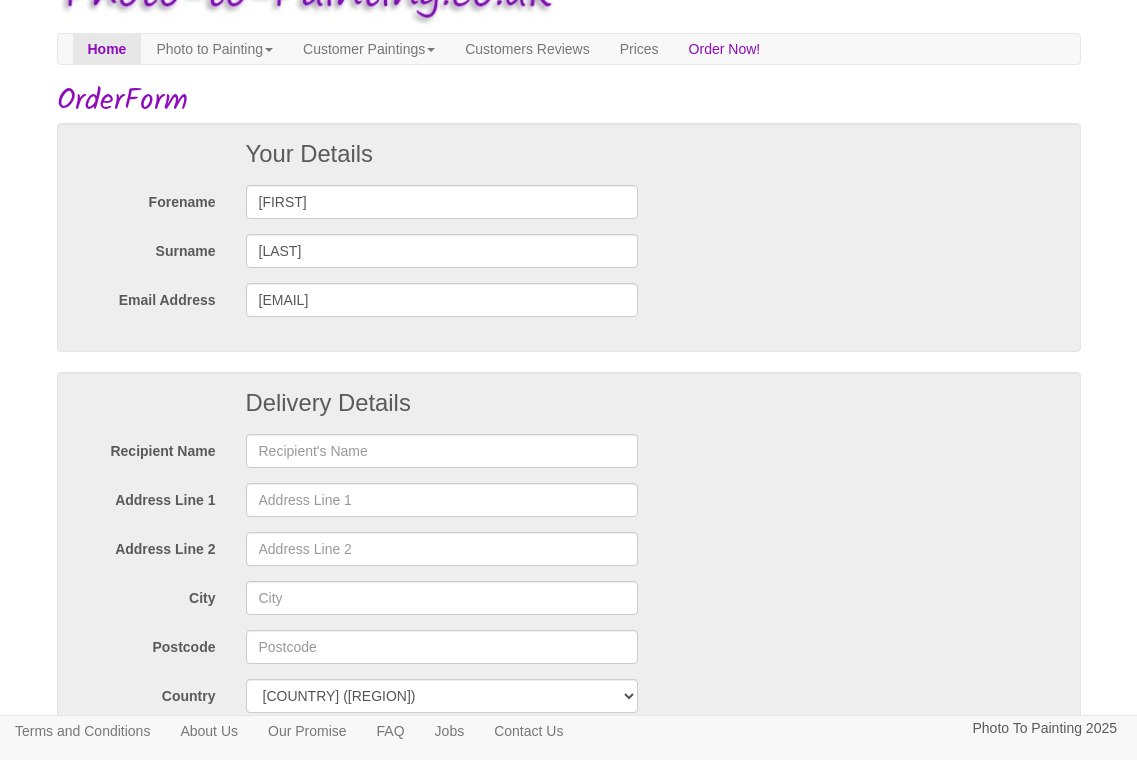 scroll, scrollTop: 0, scrollLeft: 0, axis: both 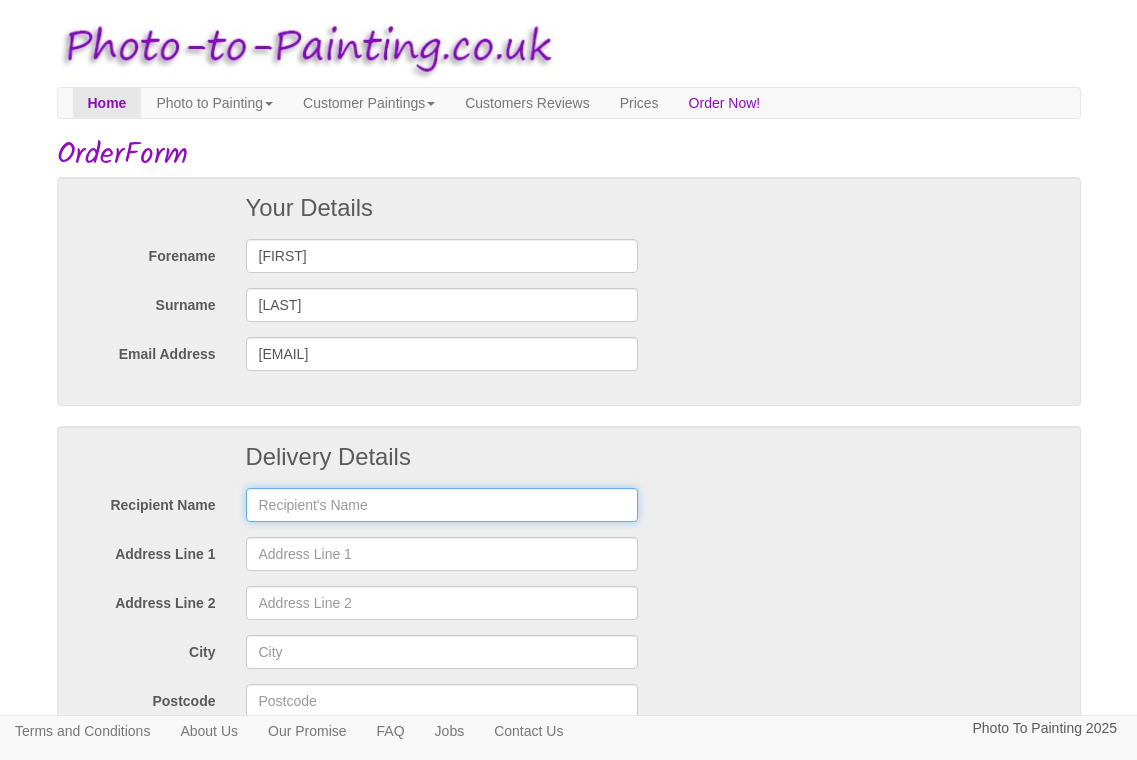 click at bounding box center [442, 505] 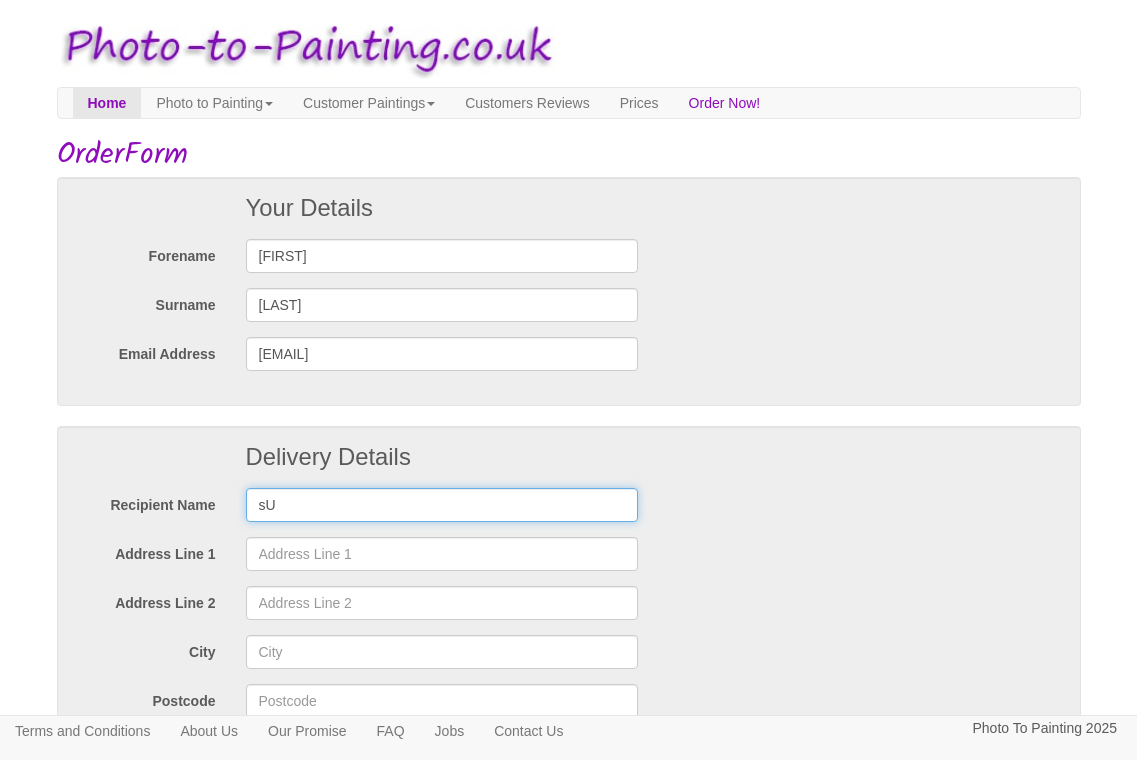 type on "s" 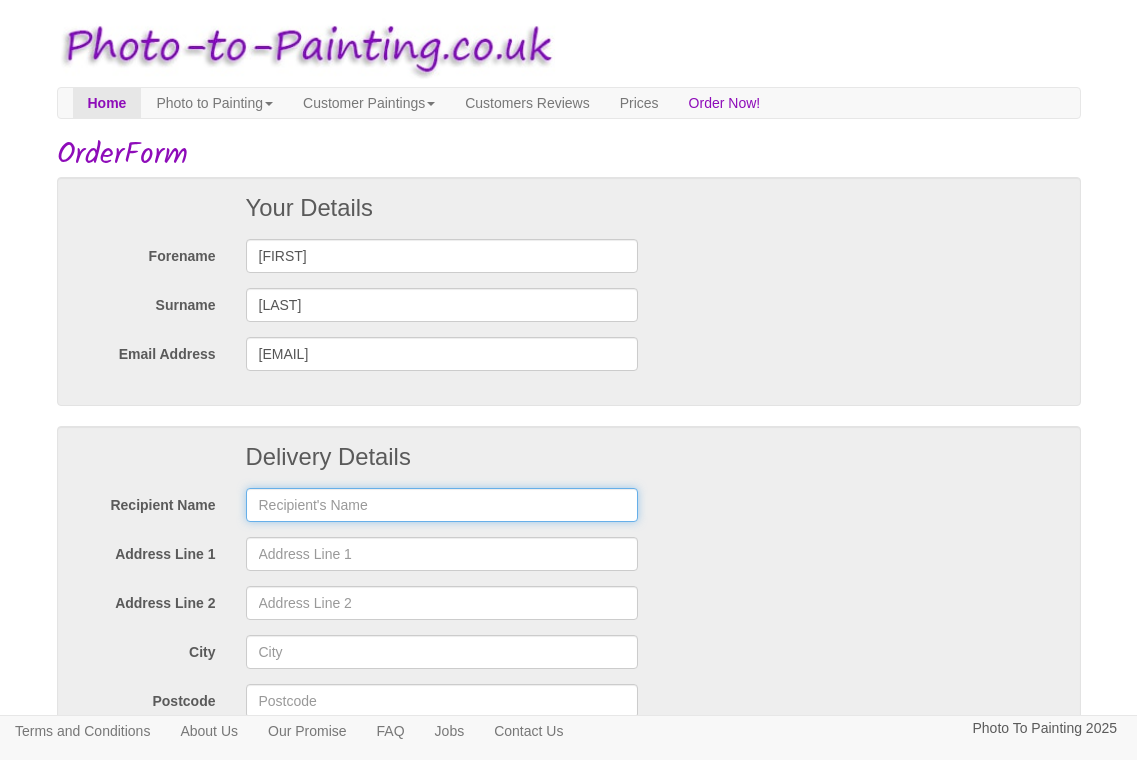 type on "c" 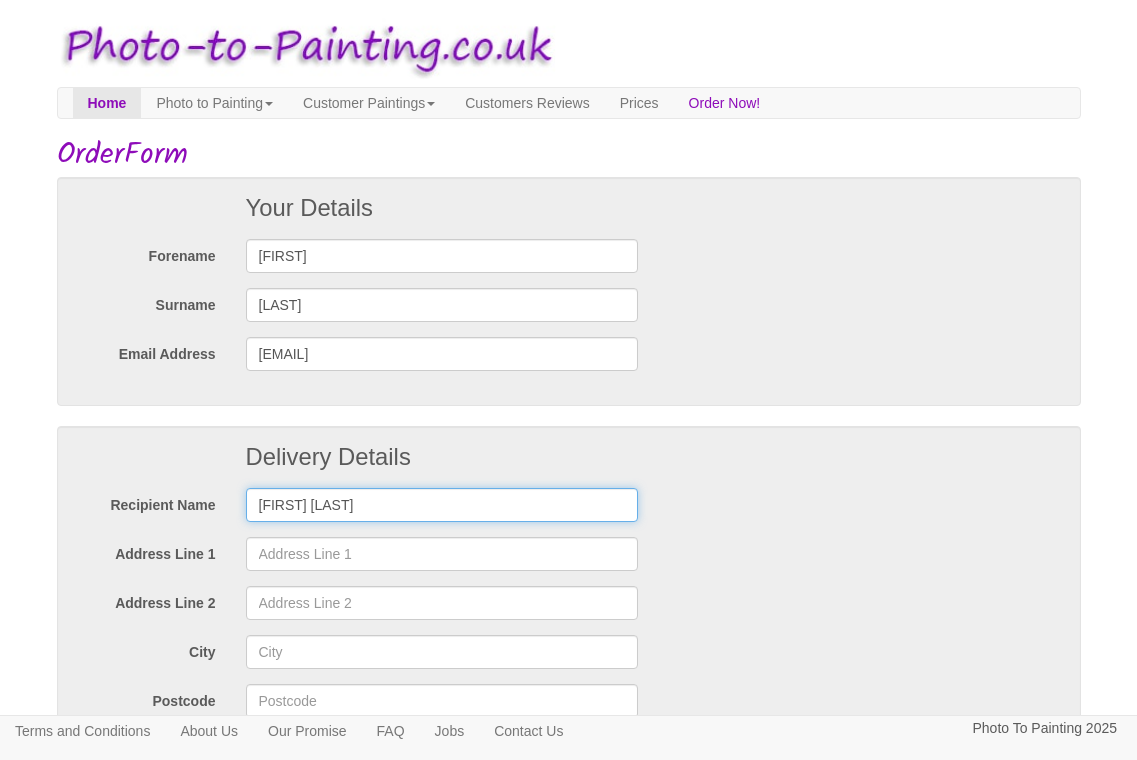 type on "Susie Clements" 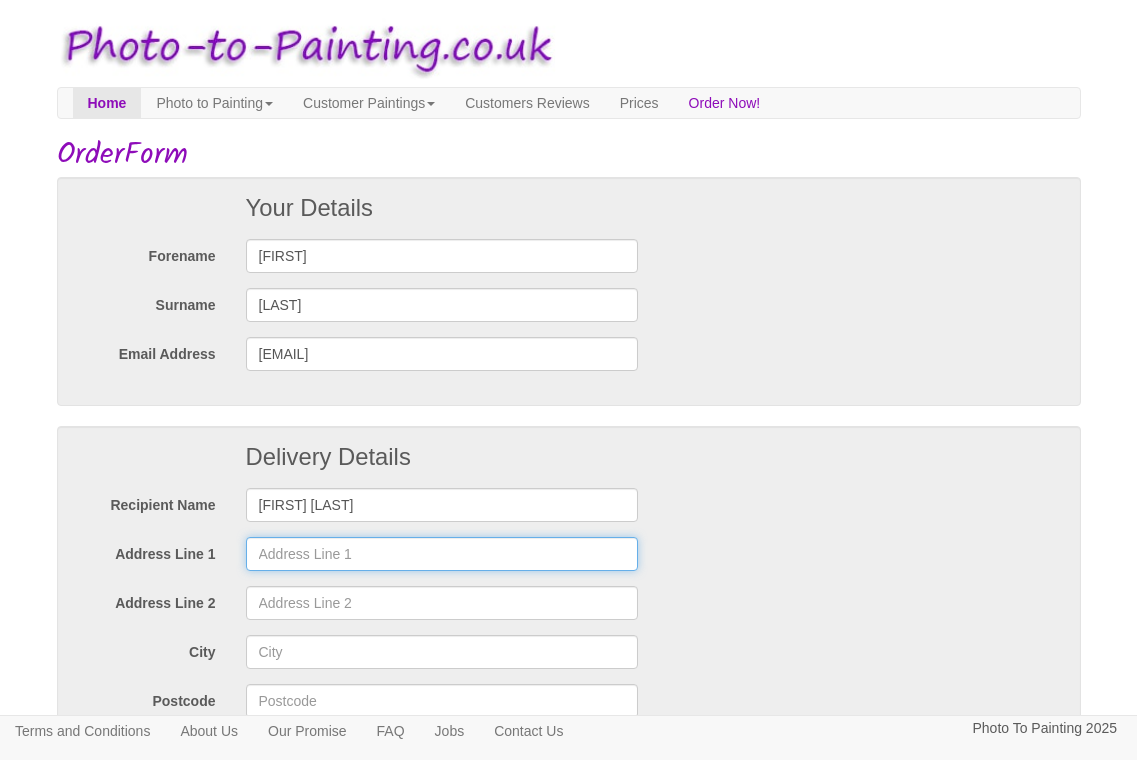 click on "Address Line 1" at bounding box center [442, 554] 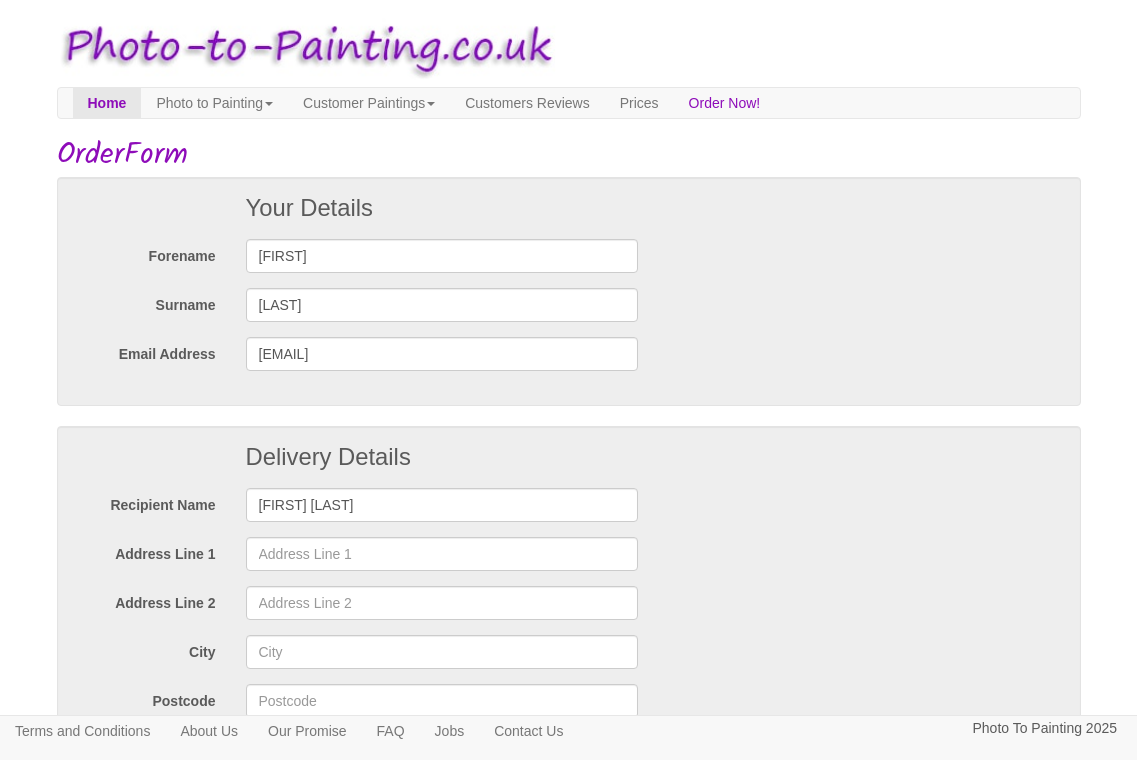 click at bounding box center (864, 596) 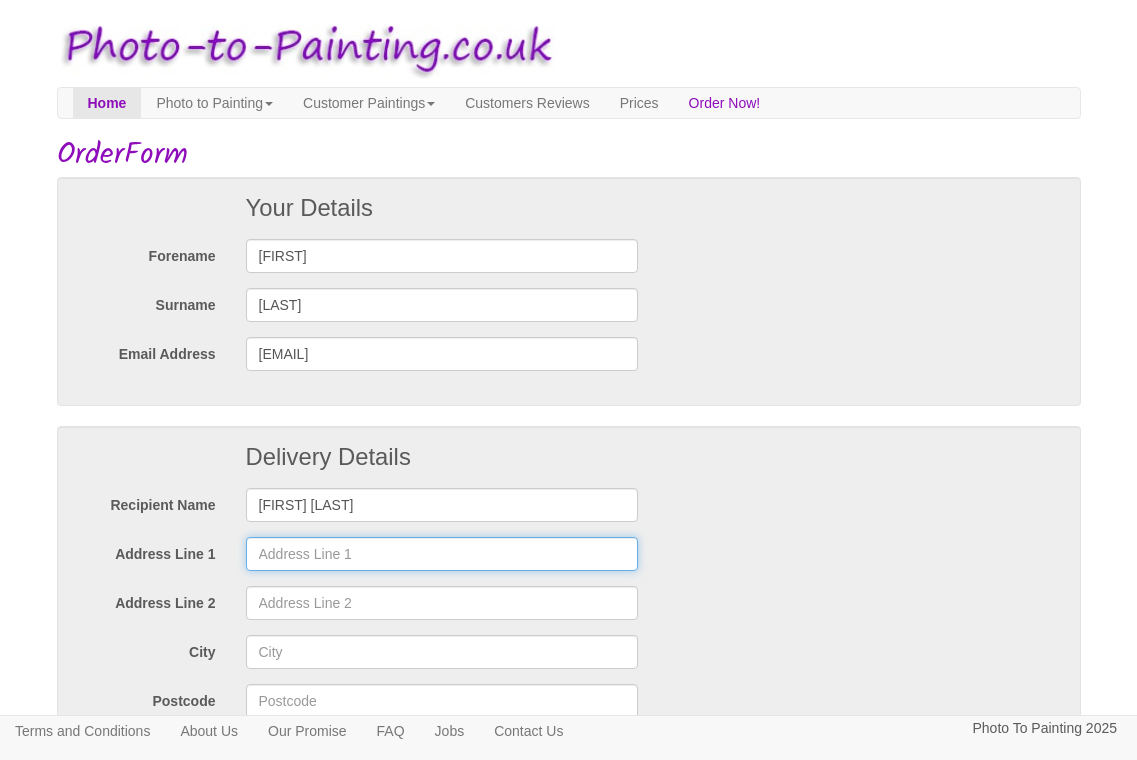 click on "Address Line 1" at bounding box center (442, 554) 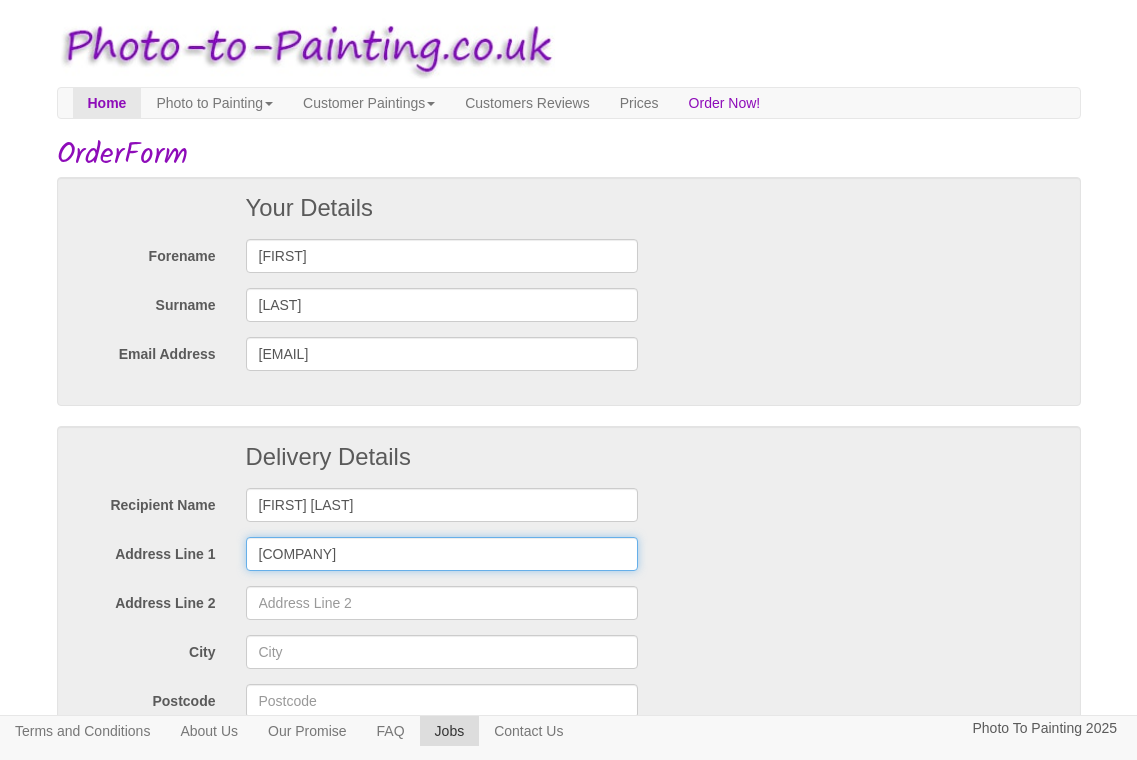 type on "Heidrick & Struggles" 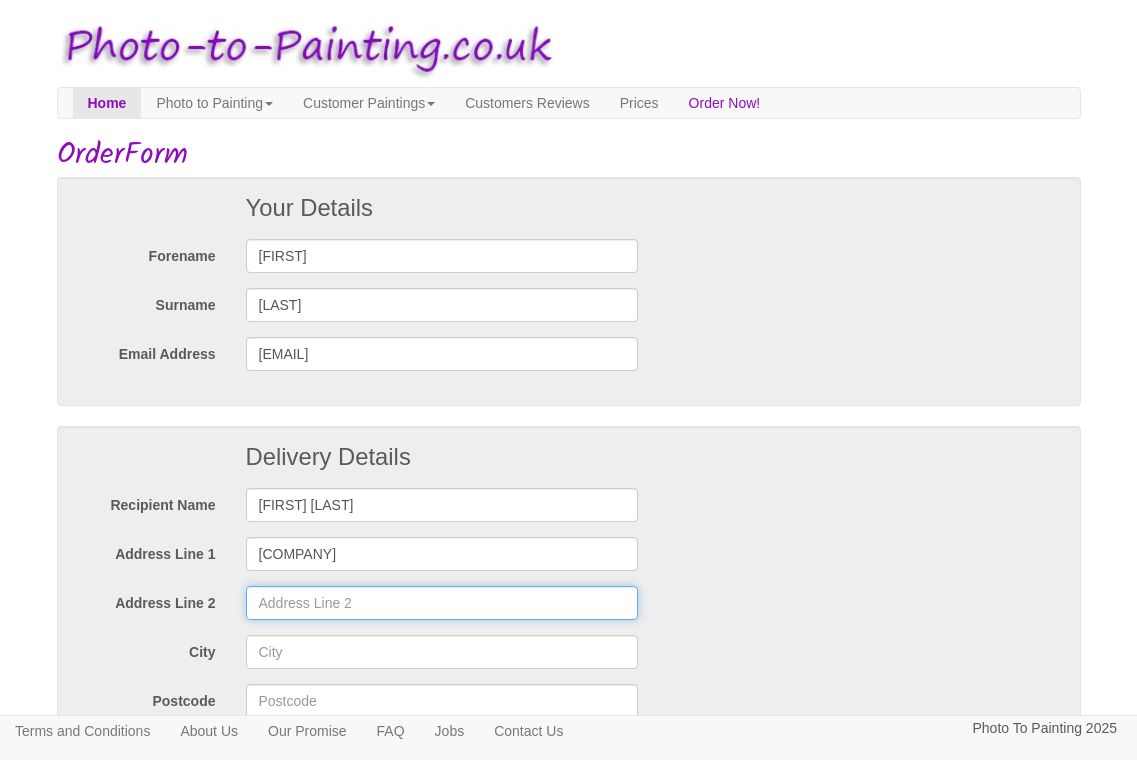 click on "Address Line 2" at bounding box center (442, 603) 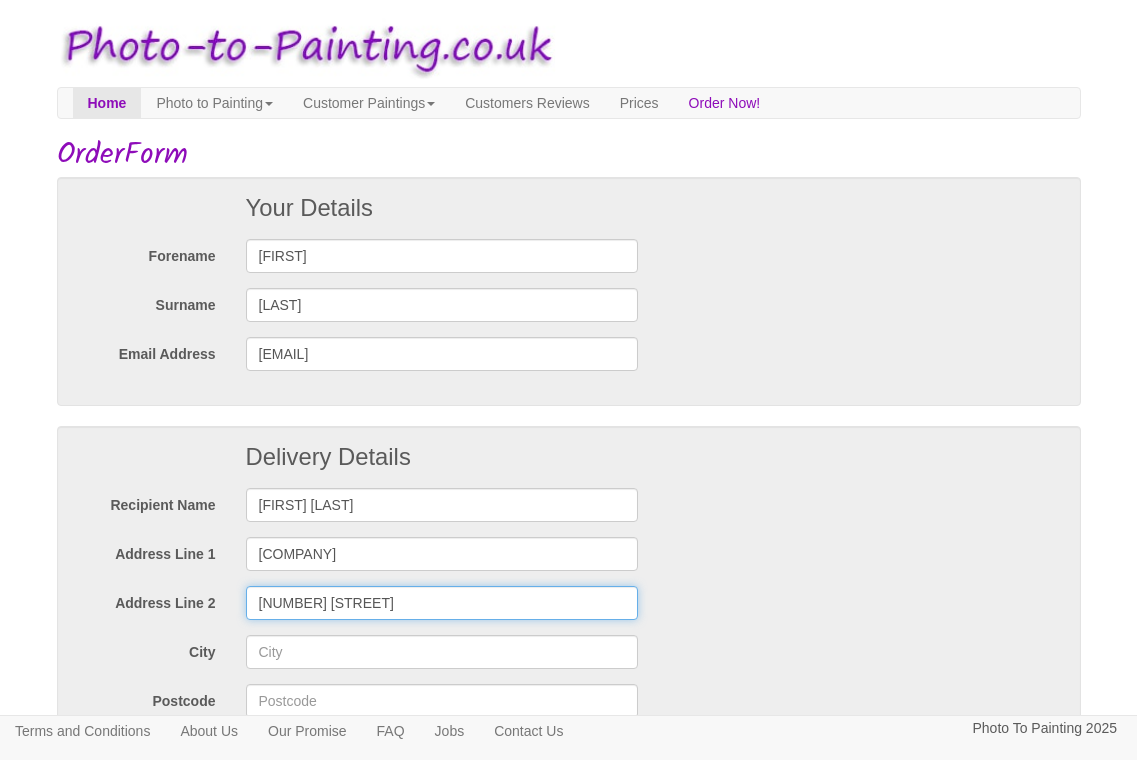 drag, startPoint x: 422, startPoint y: 600, endPoint x: 356, endPoint y: 600, distance: 66 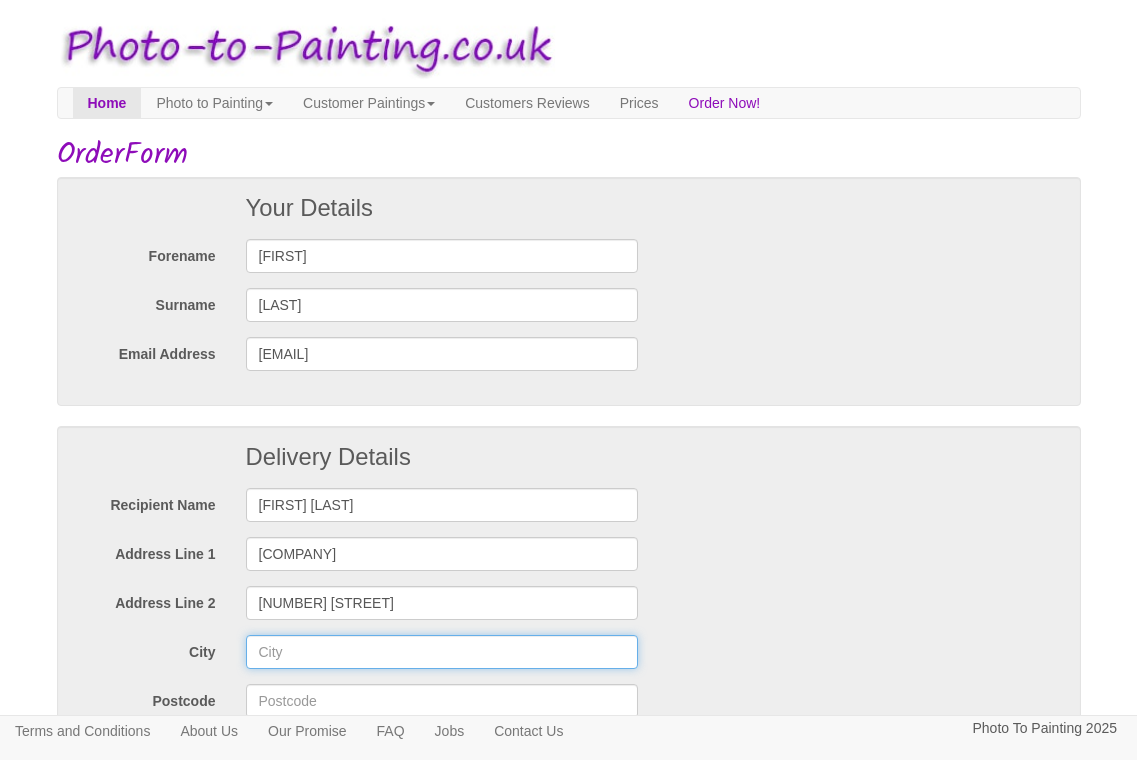 click on "City" at bounding box center (442, 652) 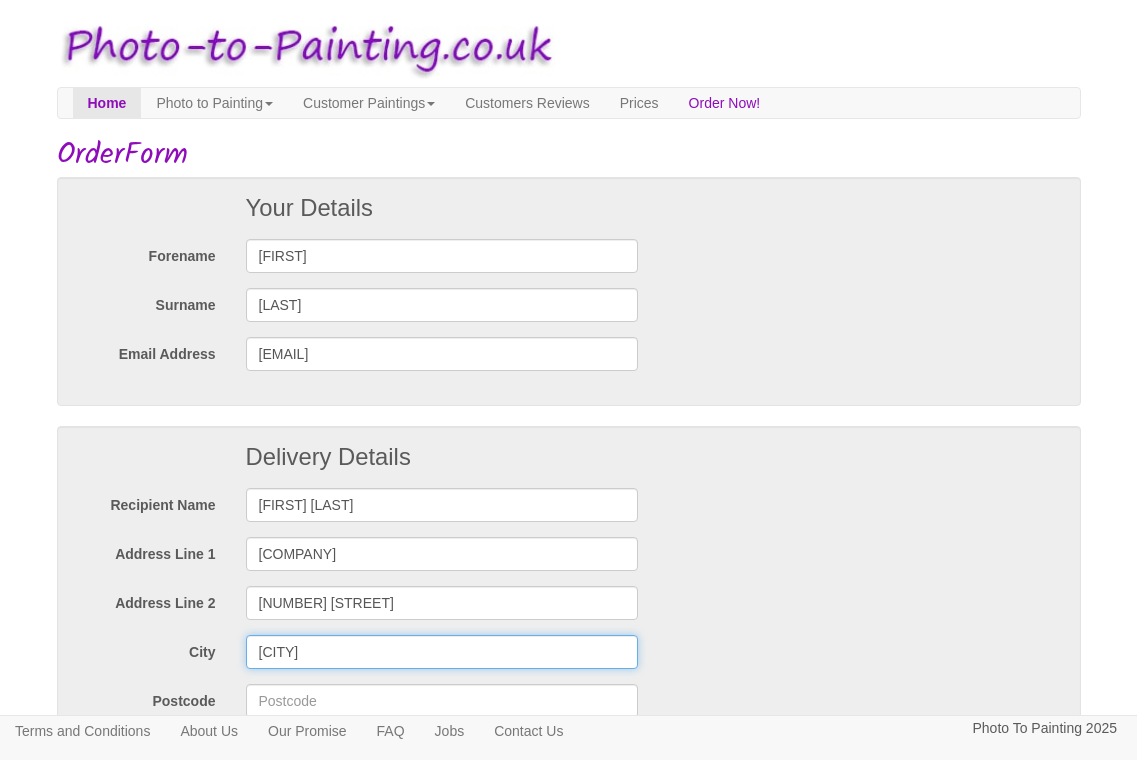 type on "London" 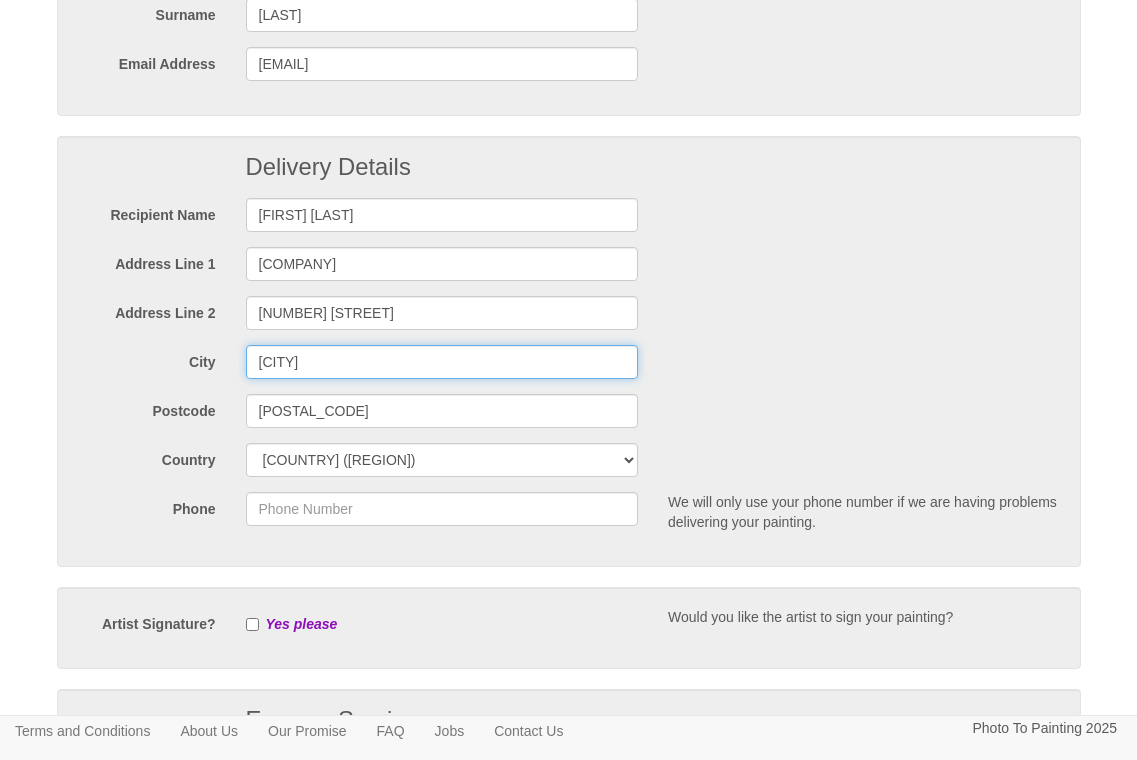 scroll, scrollTop: 300, scrollLeft: 0, axis: vertical 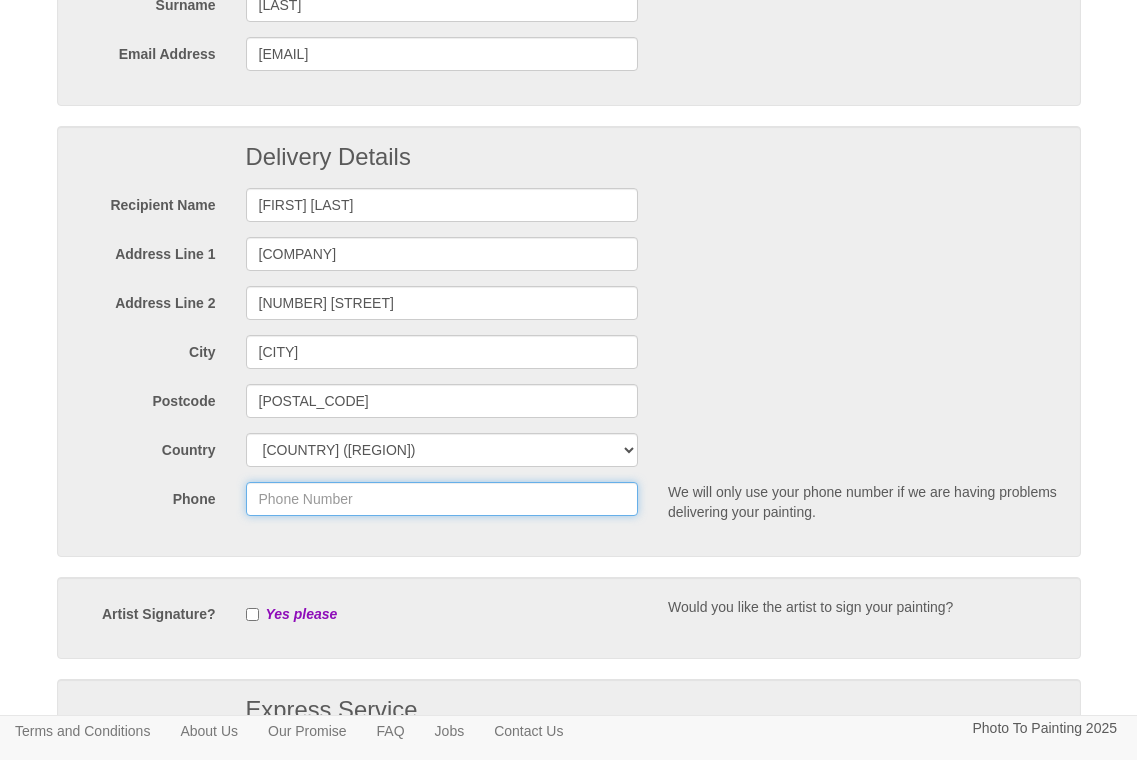 click on "Phone" at bounding box center (442, 499) 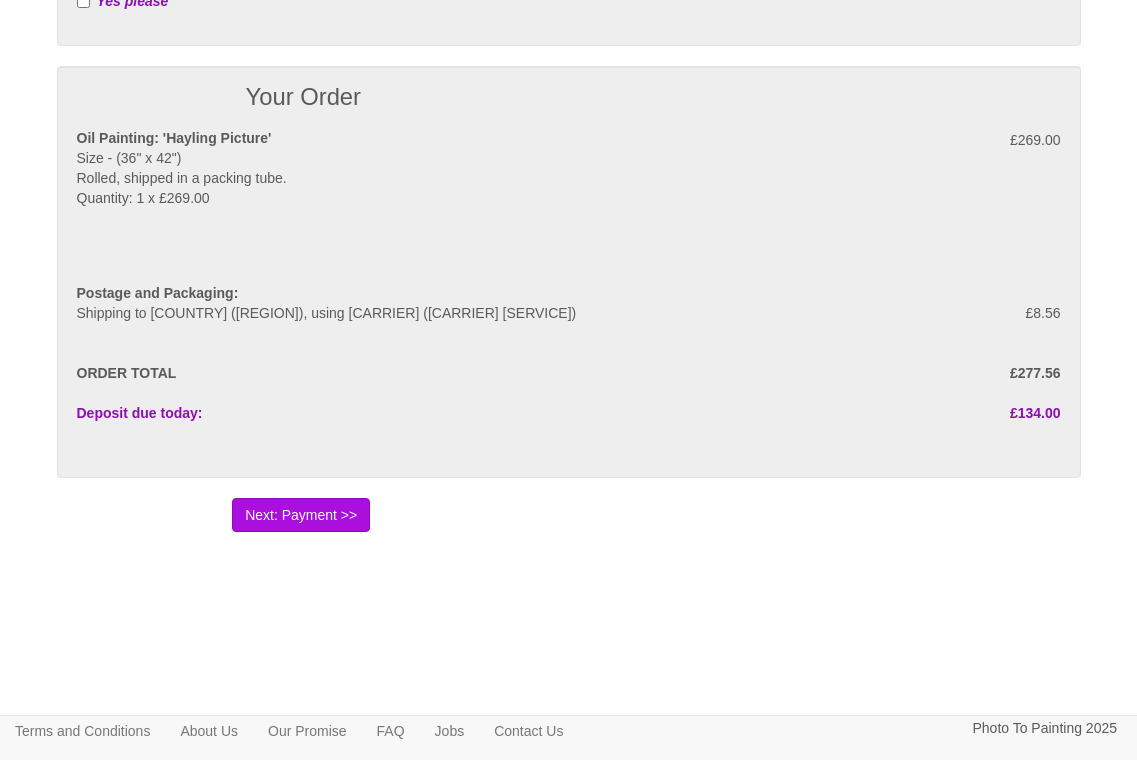 scroll, scrollTop: 1144, scrollLeft: 0, axis: vertical 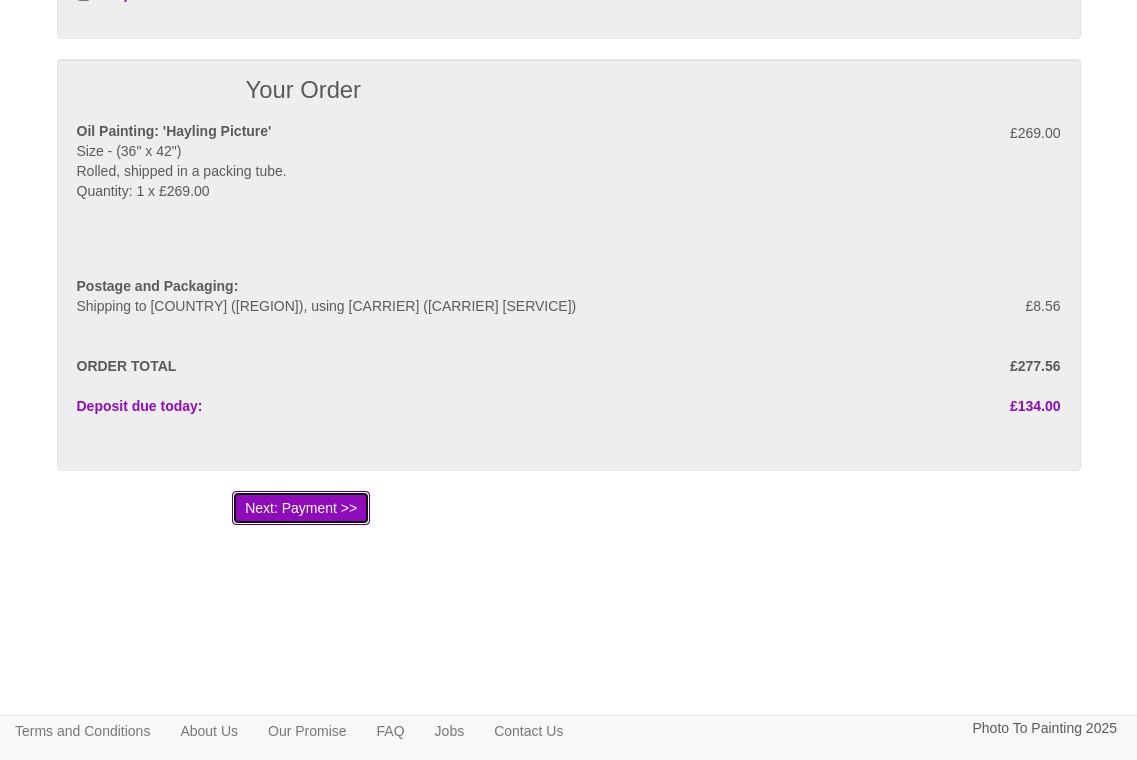 click on "Next: Payment >>" at bounding box center (301, 508) 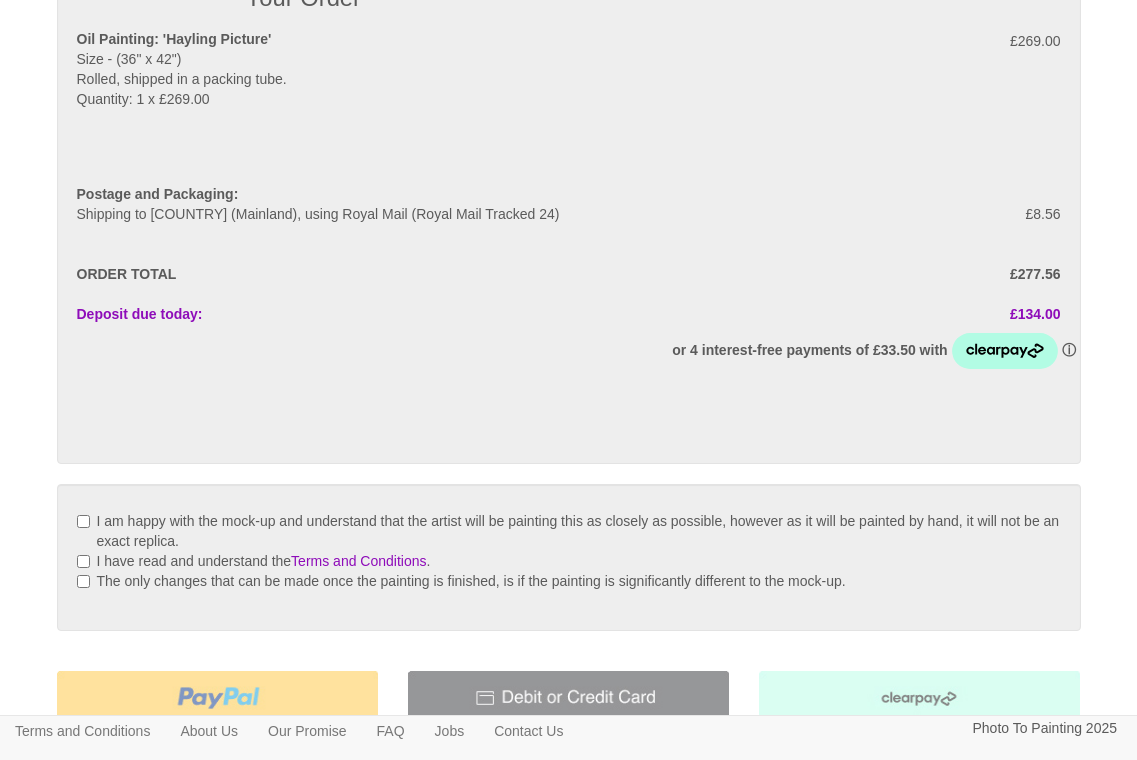 scroll, scrollTop: 300, scrollLeft: 0, axis: vertical 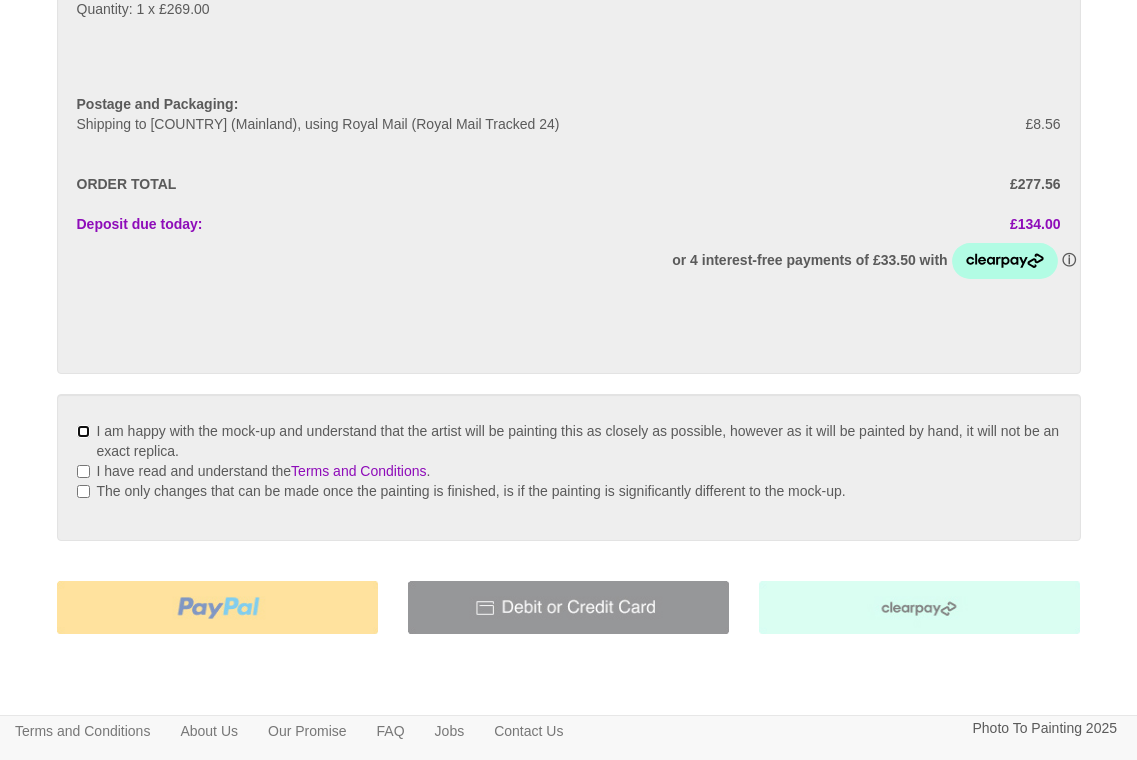 click on "I am happy with the mock-up and understand that the artist will be painting this as closely as possible, however as it will be painted by hand, it will not be an exact replica." at bounding box center [83, 431] 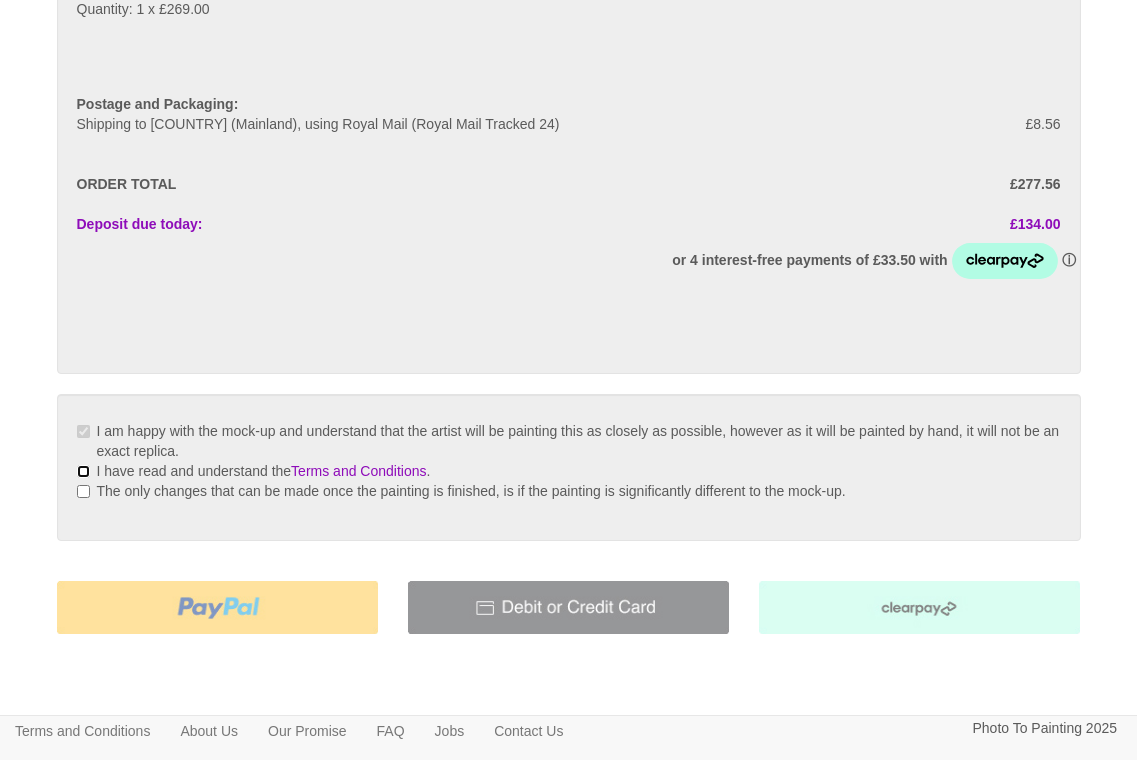click on "I have read and understand the  Terms and Conditions ." at bounding box center [83, 471] 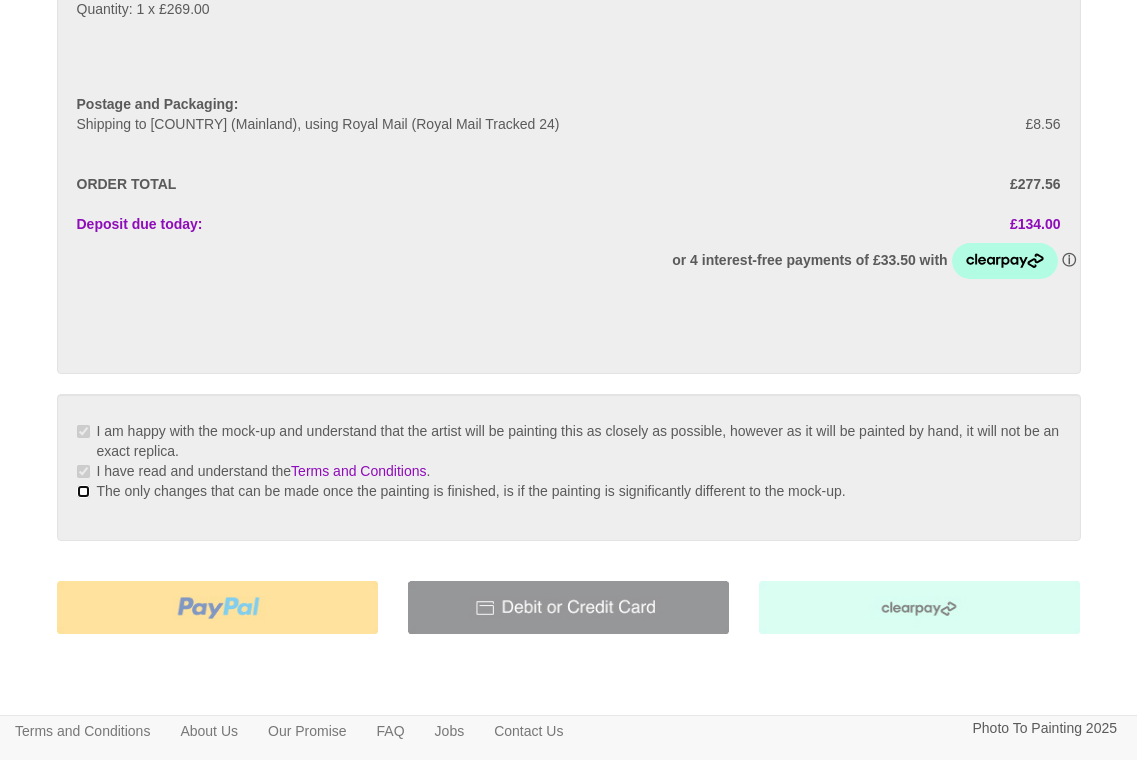 click on "The only changes that can be made once the painting is finished, is if the painting is significantly different to the mock-up." at bounding box center [83, 491] 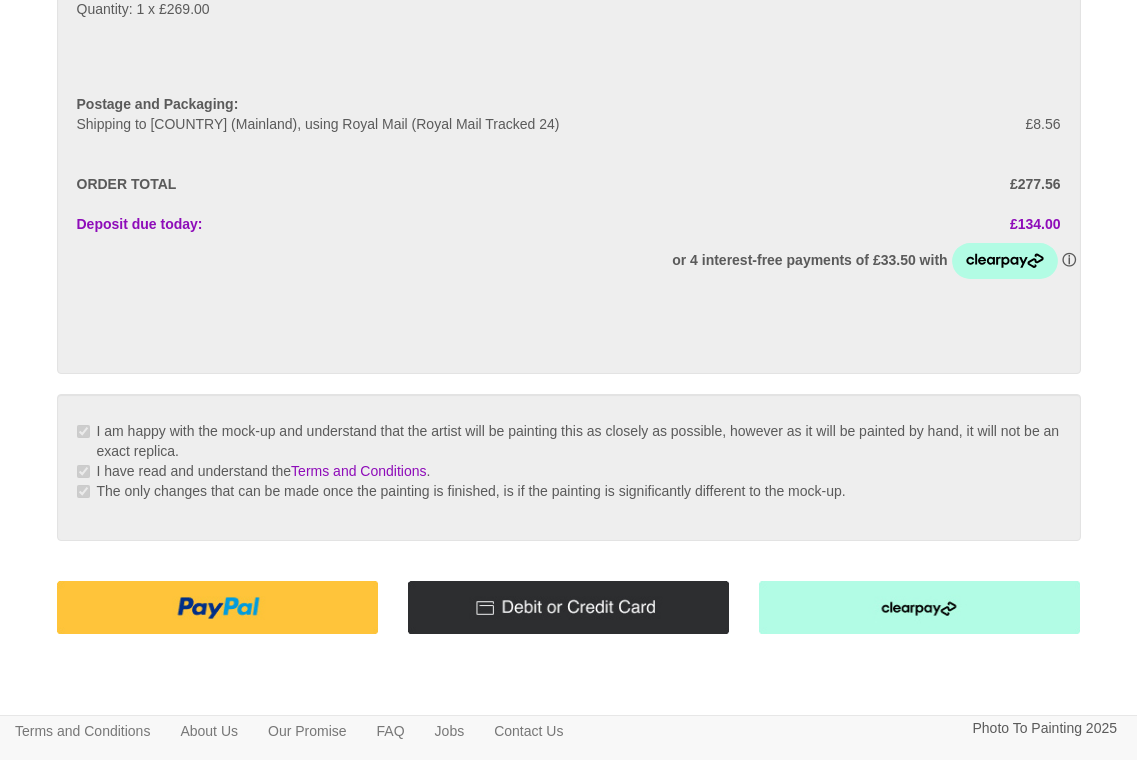 click at bounding box center (568, 607) 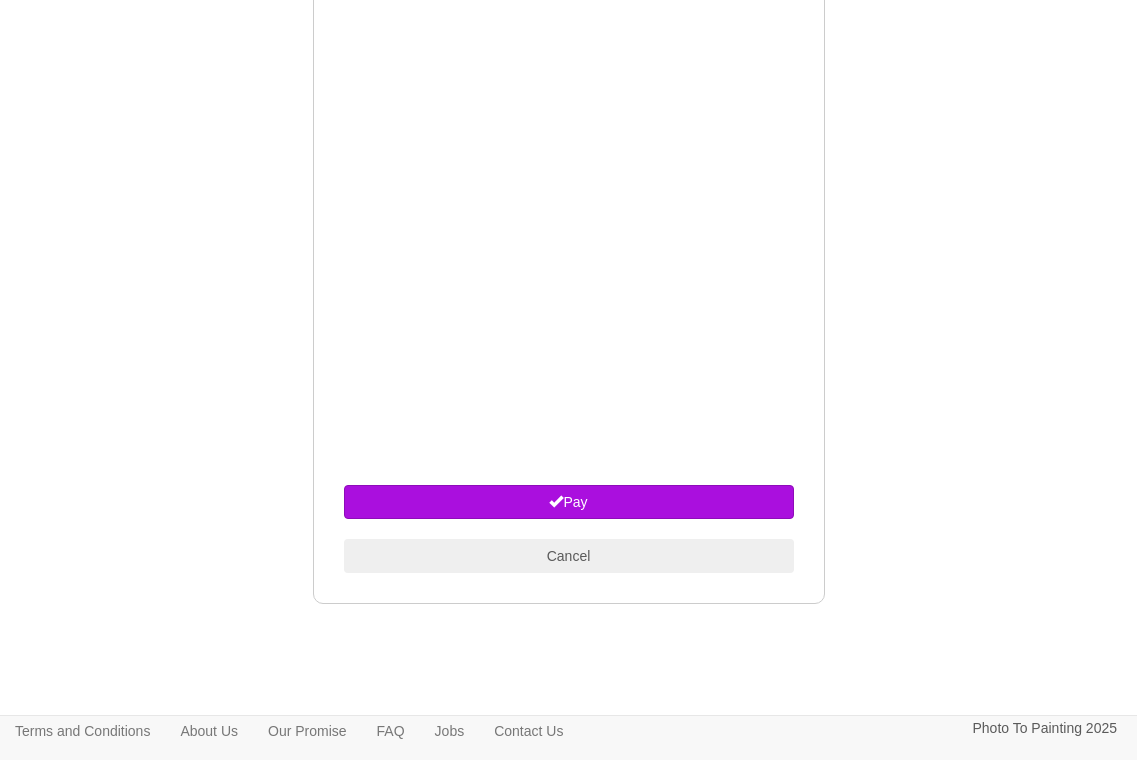 scroll, scrollTop: 1100, scrollLeft: 0, axis: vertical 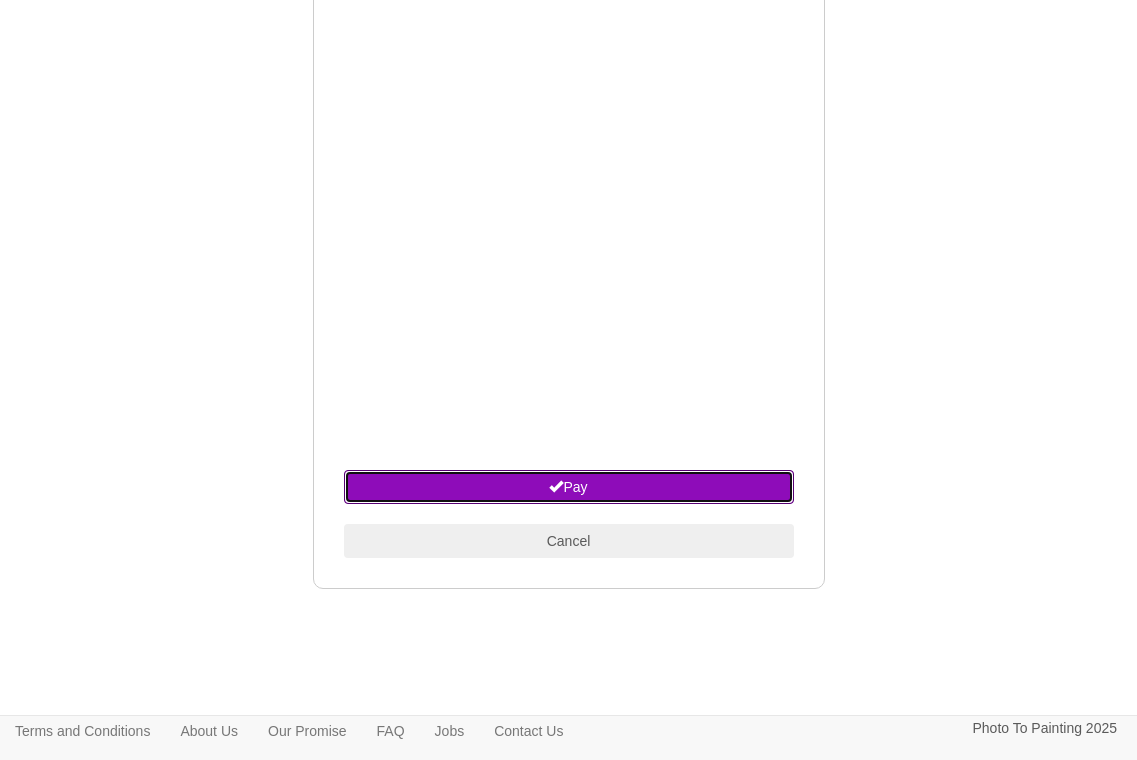 click at bounding box center [556, 486] 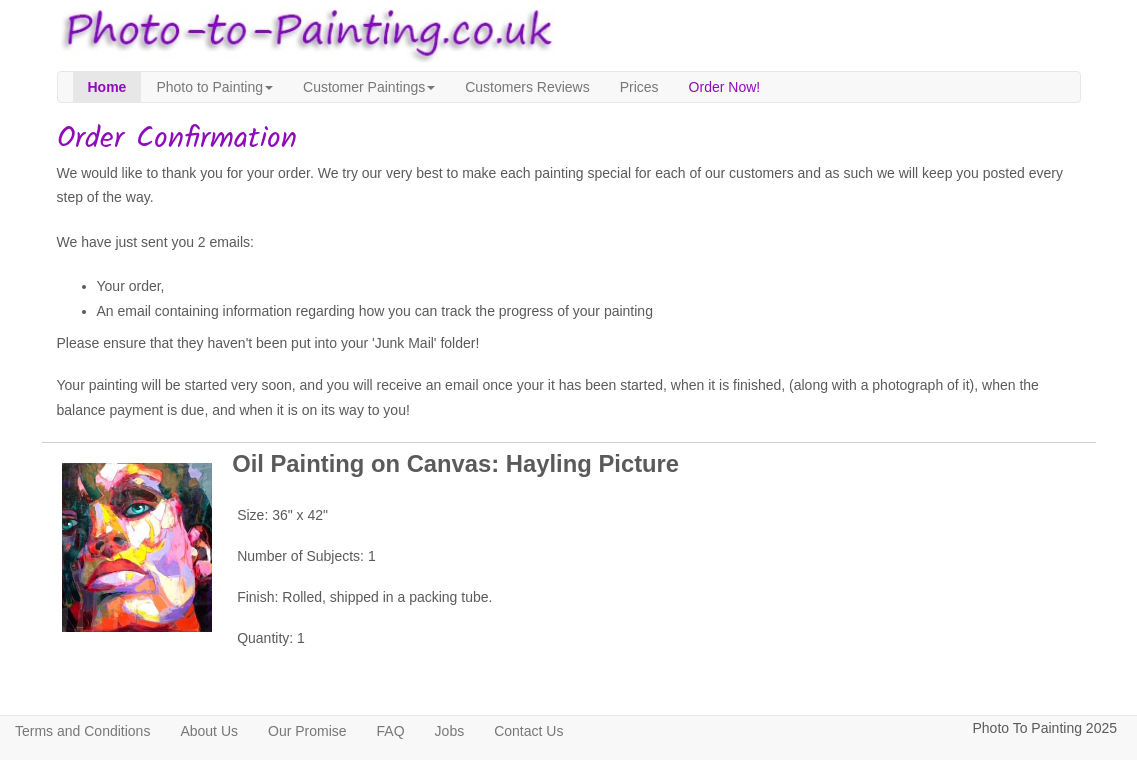scroll, scrollTop: 0, scrollLeft: 0, axis: both 